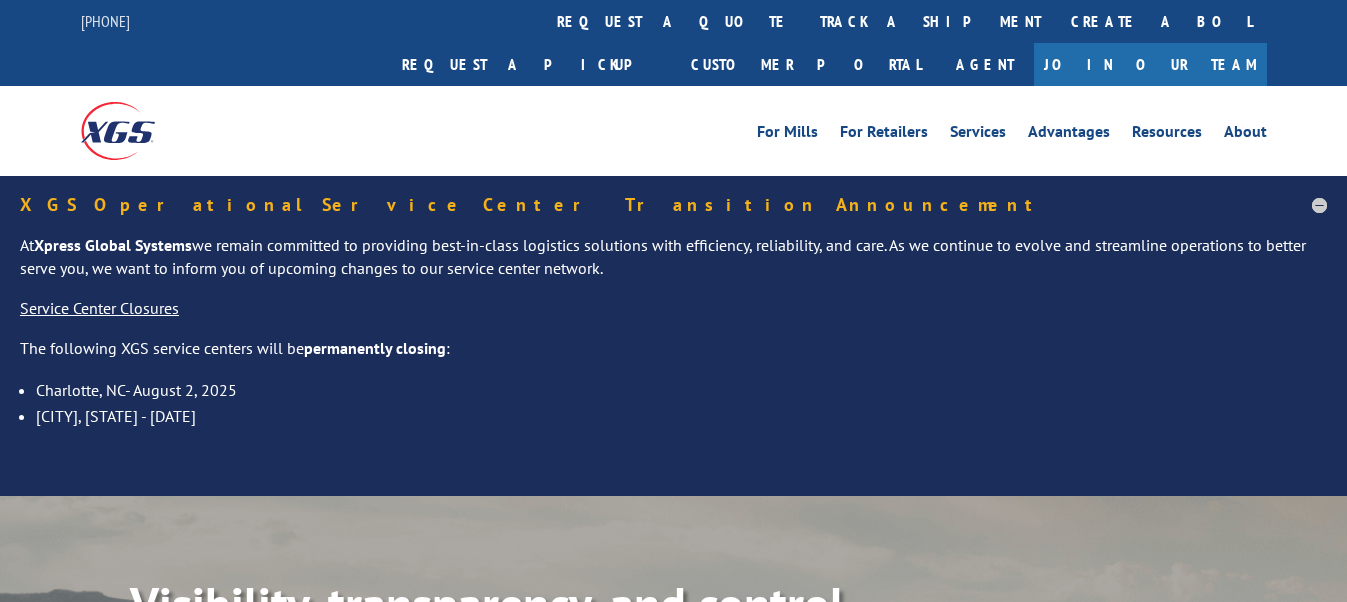 scroll, scrollTop: 0, scrollLeft: 0, axis: both 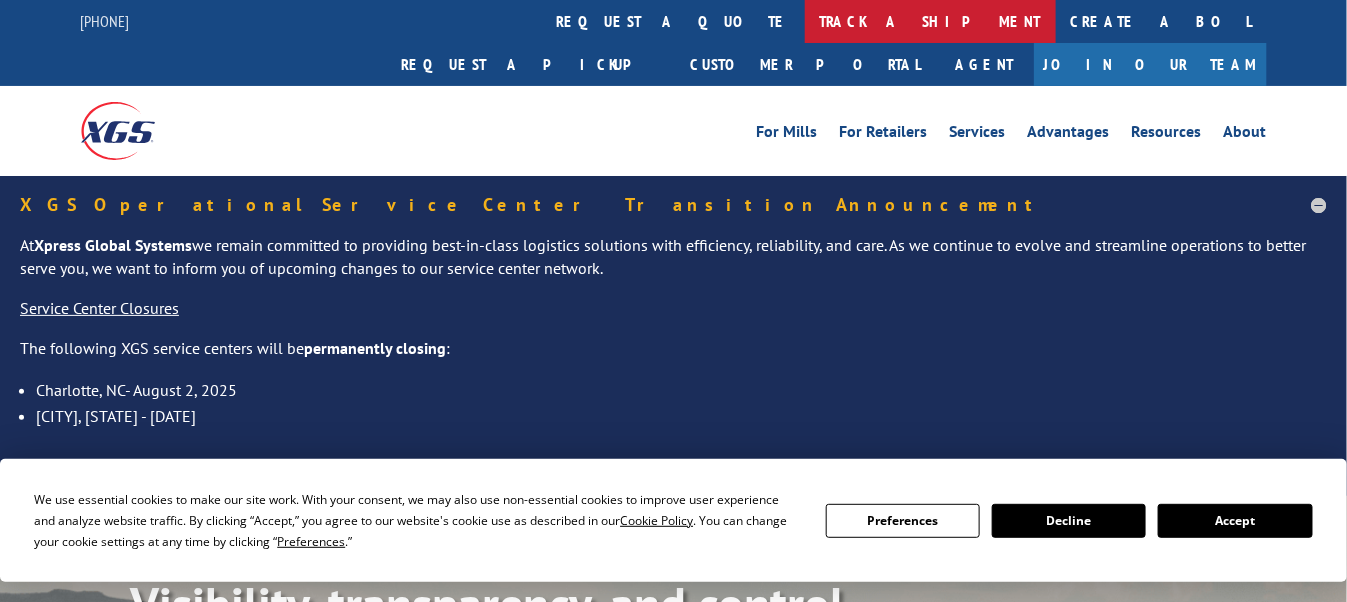 click on "track a shipment" at bounding box center (930, 21) 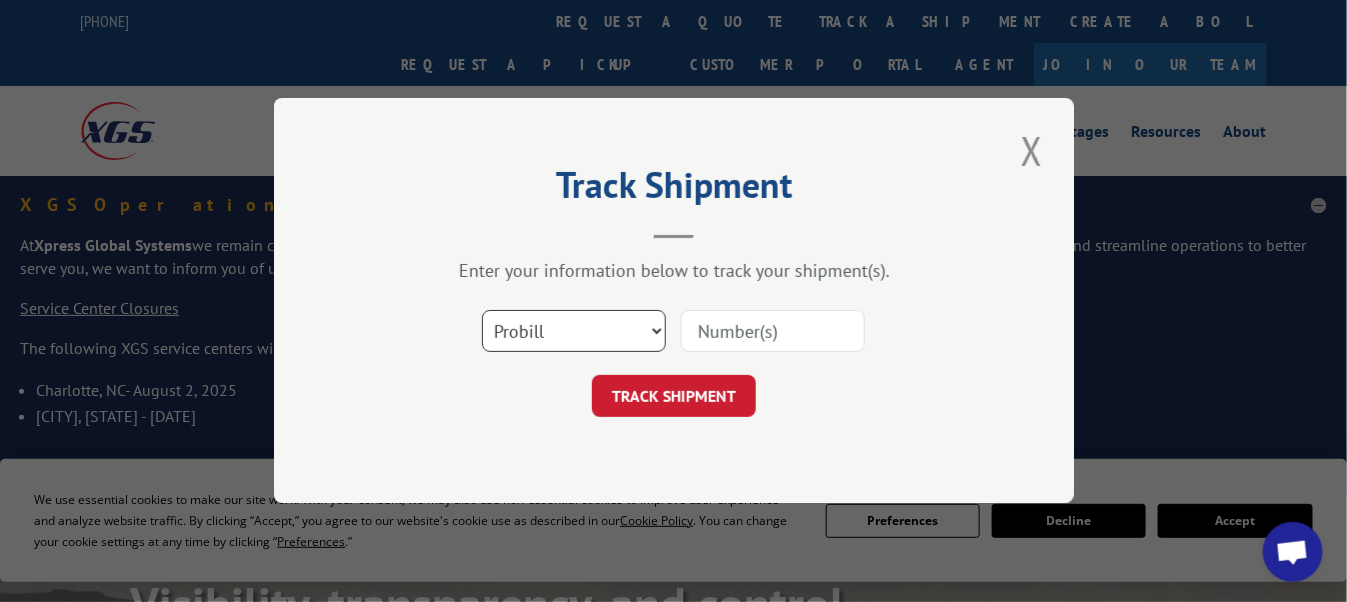 click on "Select category... Probill BOL PO" at bounding box center (574, 332) 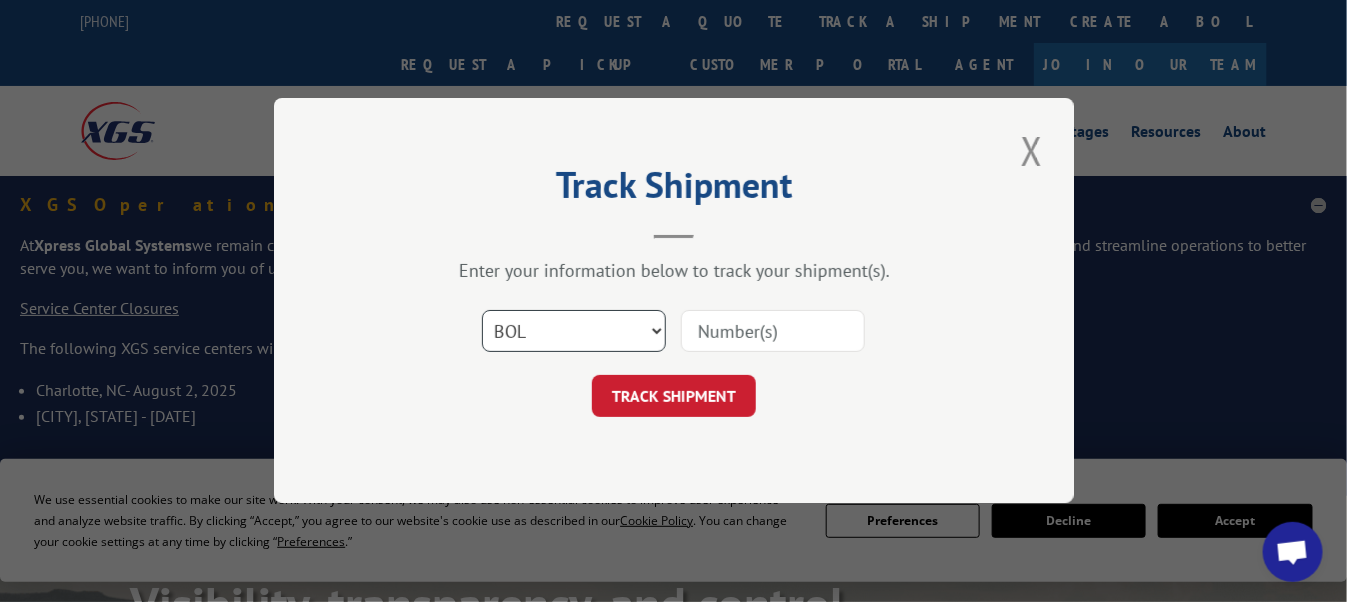 click on "Select category... Probill BOL PO" at bounding box center [574, 332] 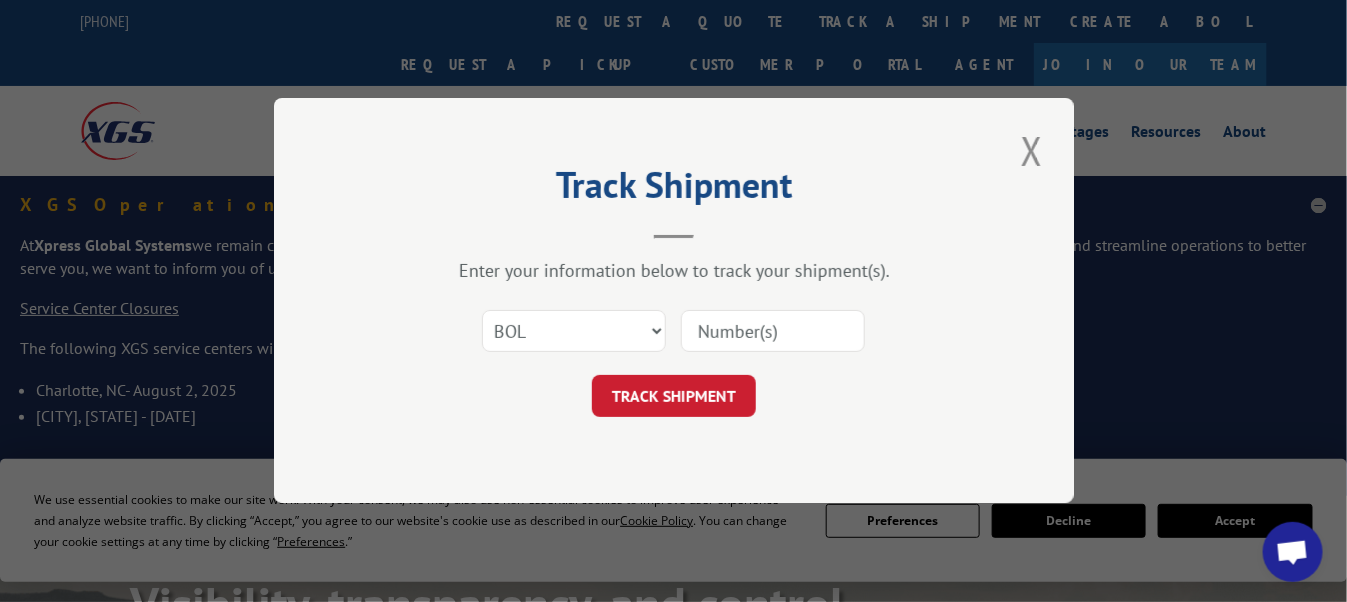 click at bounding box center [773, 332] 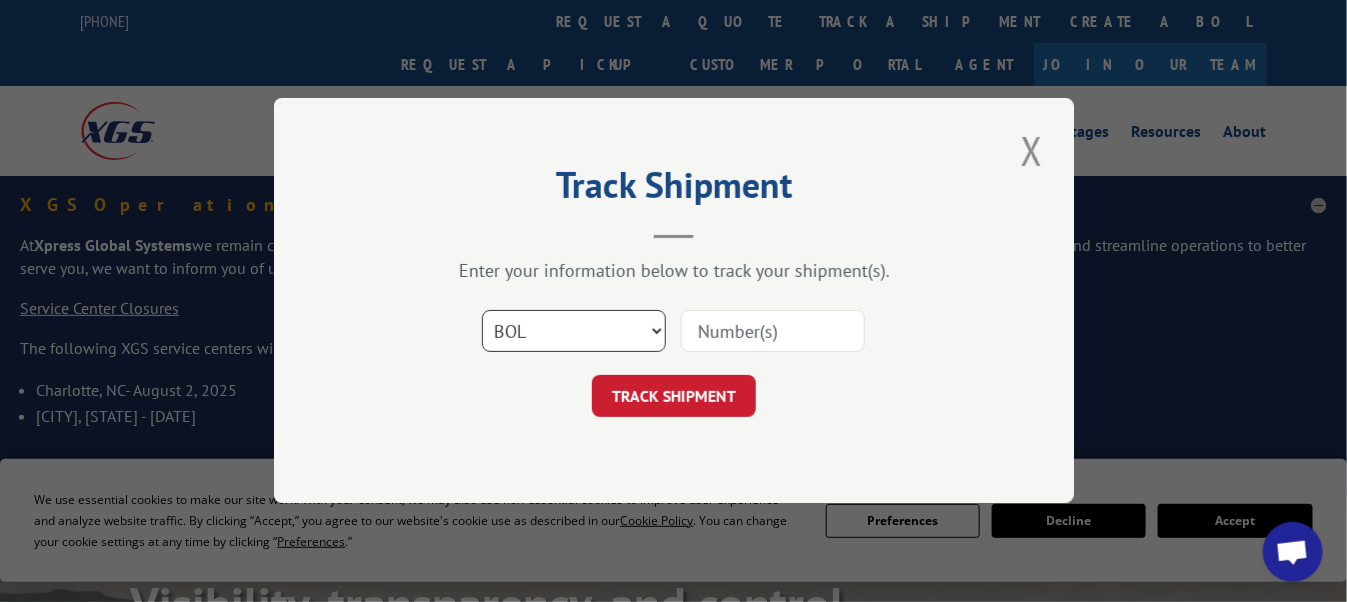click on "Select category... Probill BOL PO" at bounding box center (574, 332) 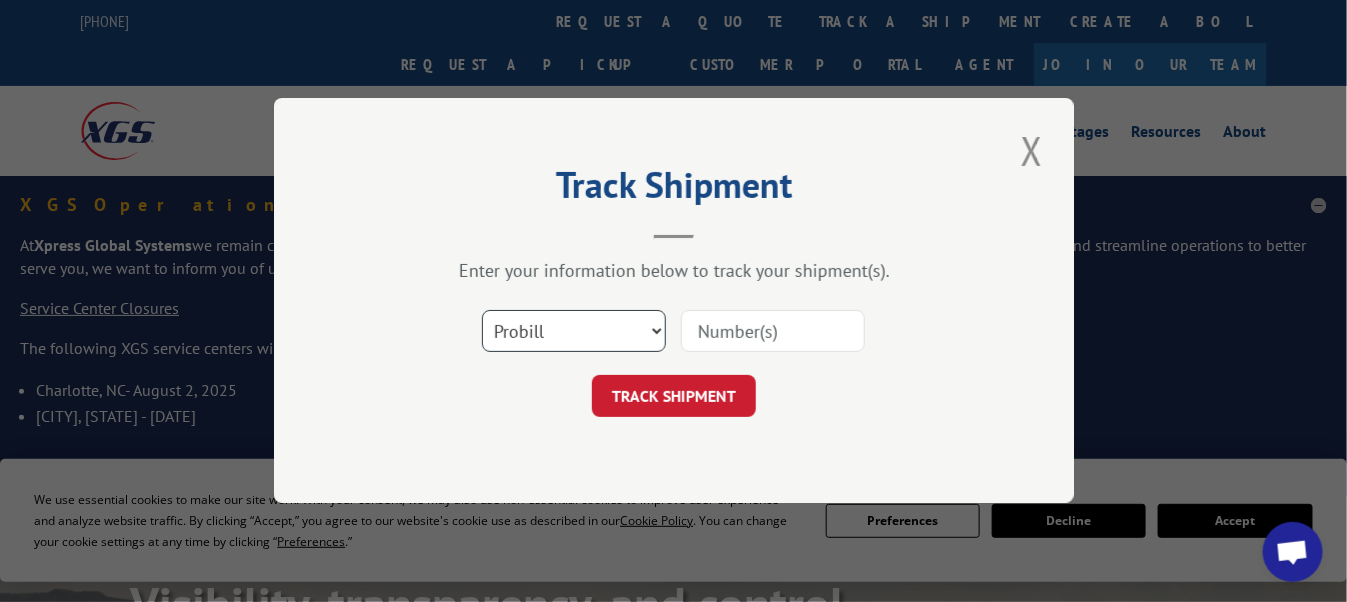 click on "Select category... Probill BOL PO" at bounding box center (574, 332) 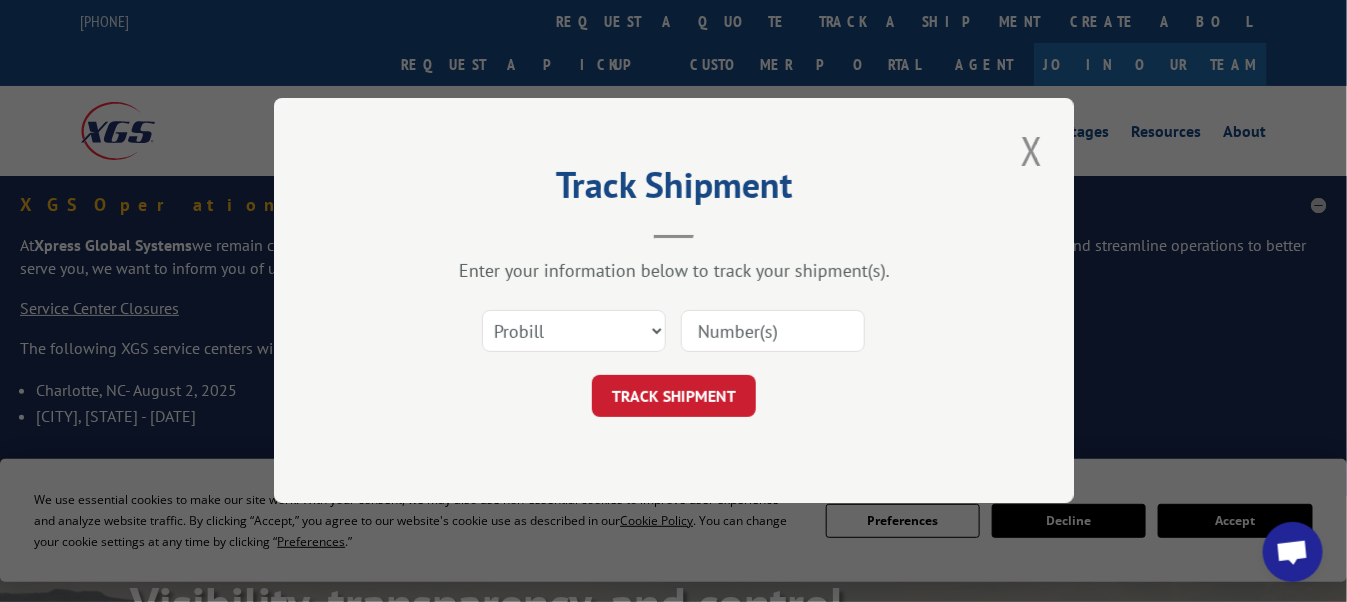 click at bounding box center [773, 332] 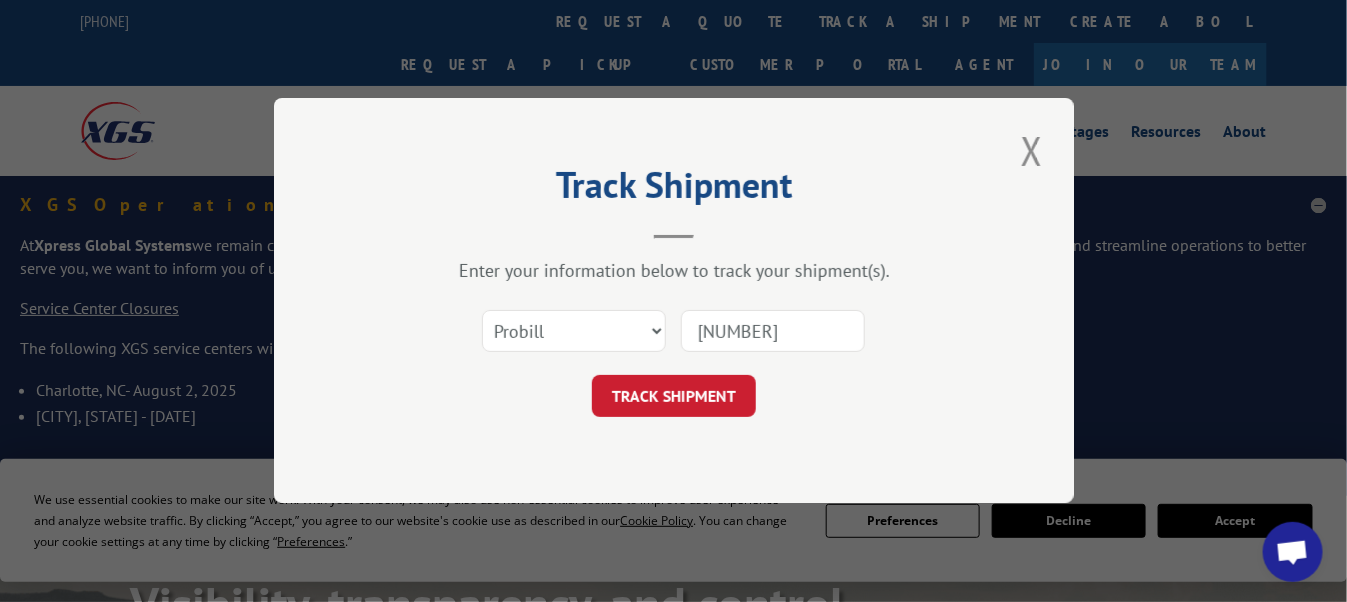 type on "[NUMBER]" 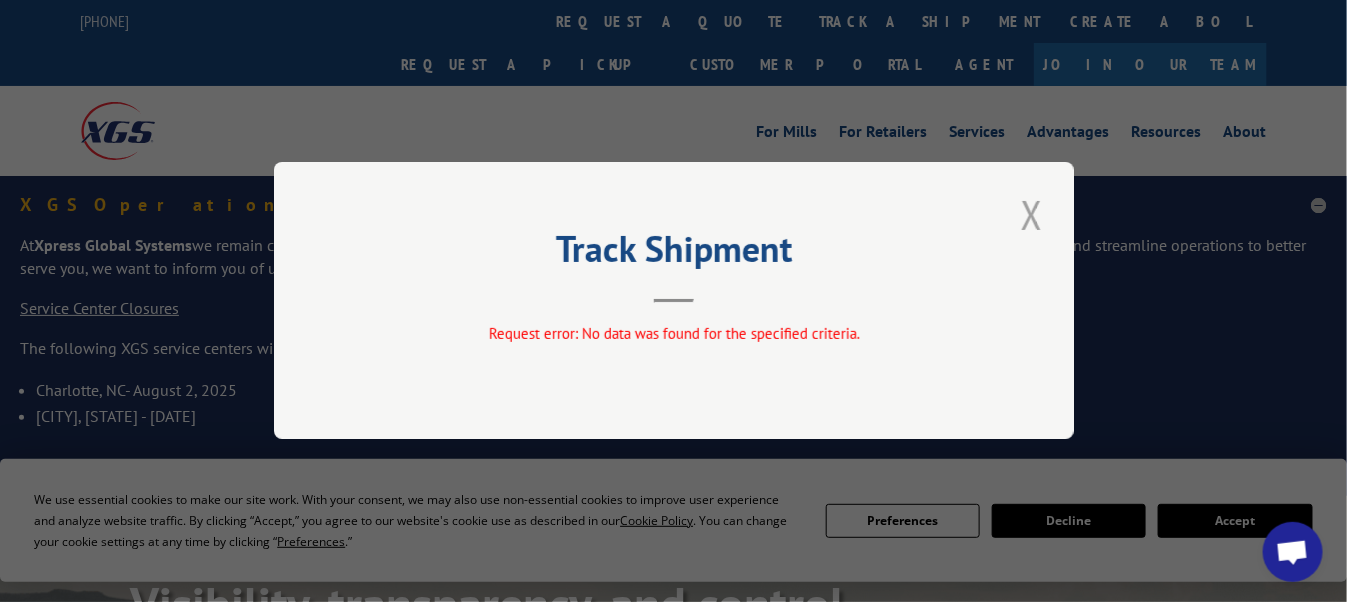 click at bounding box center (1032, 214) 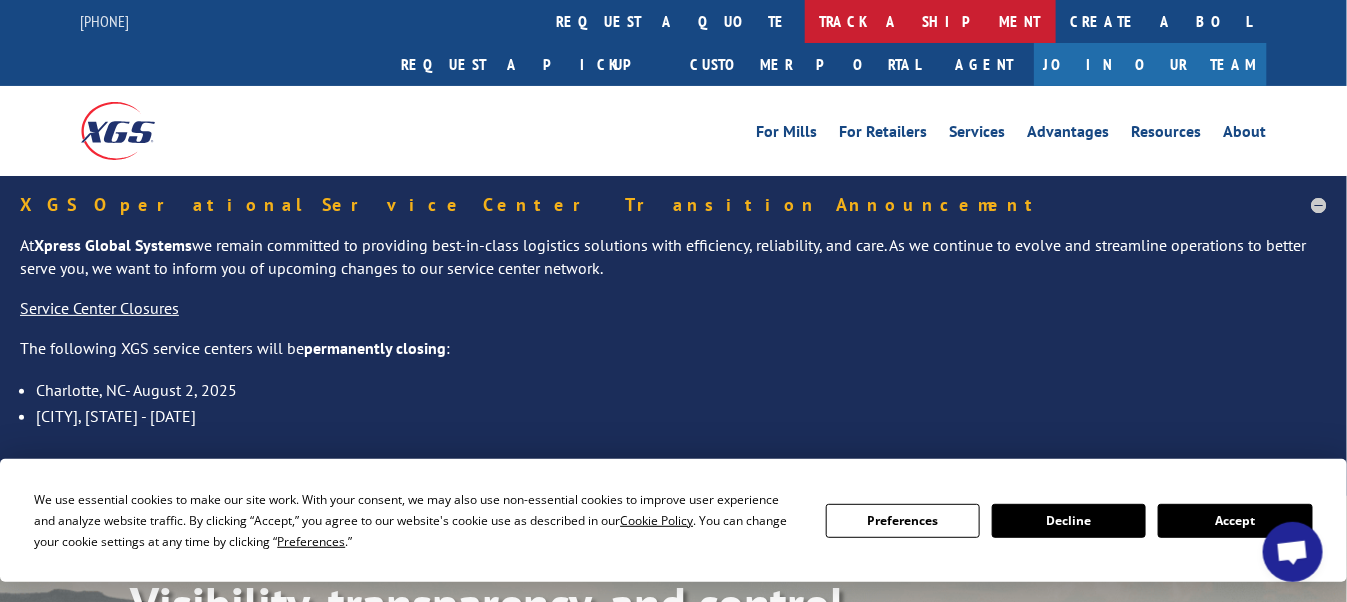 click on "track a shipment" at bounding box center [930, 21] 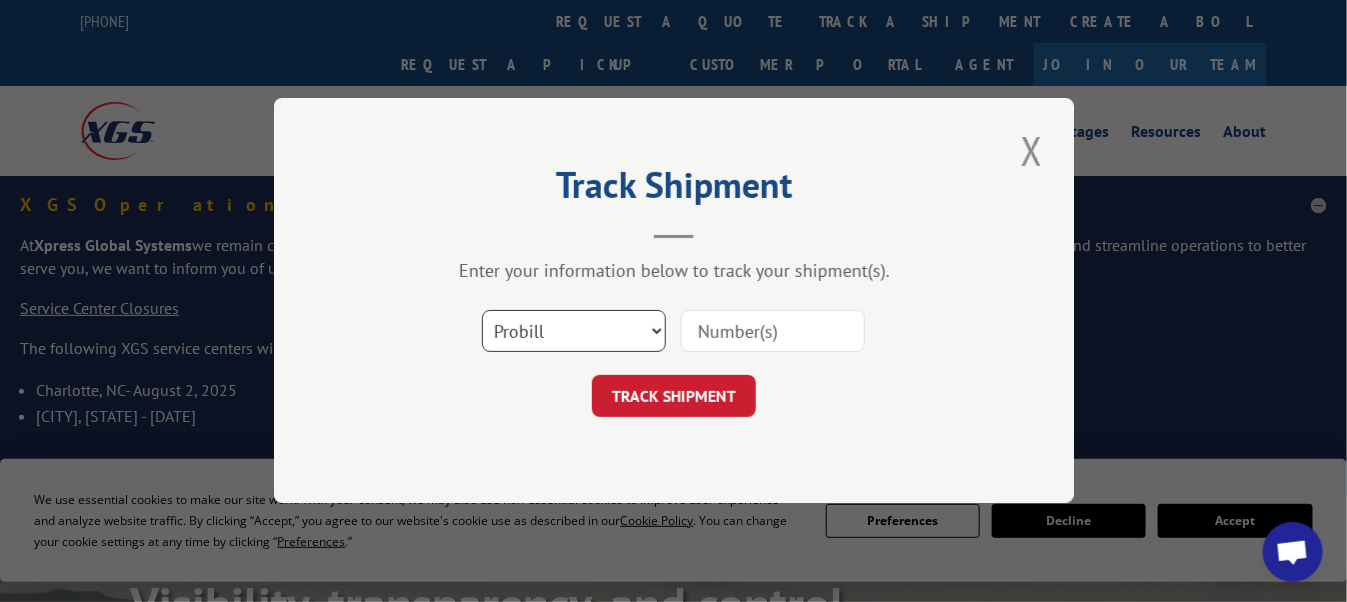 click on "Select category... Probill BOL PO" at bounding box center (574, 332) 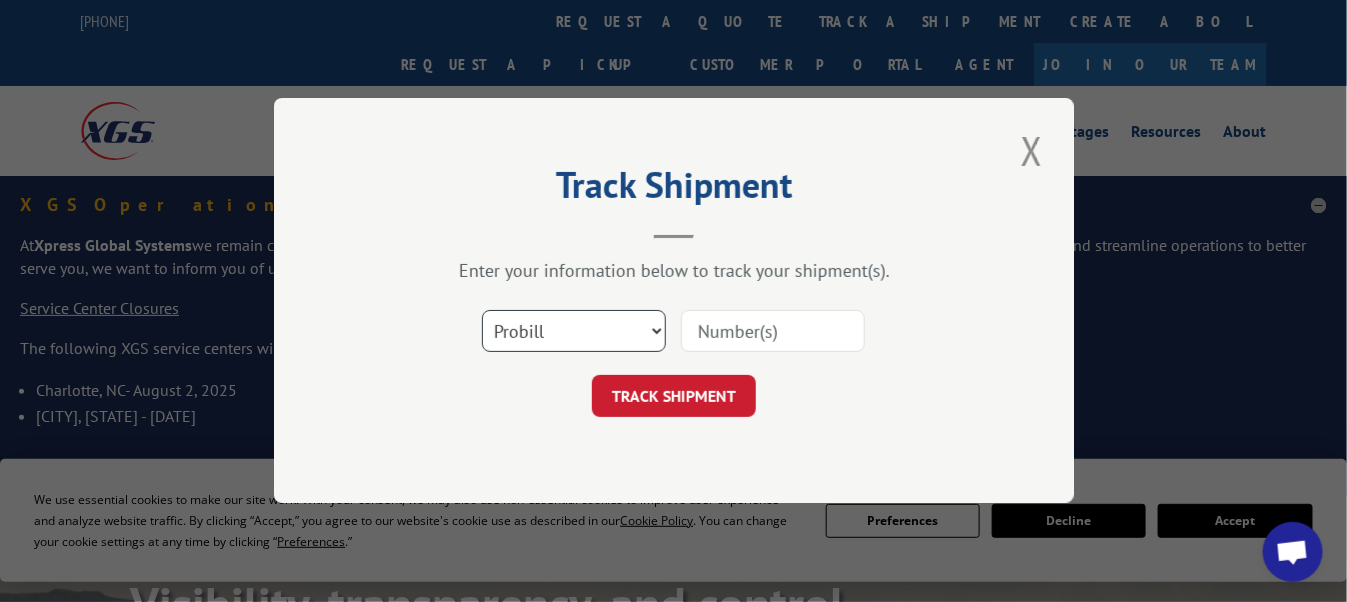 select on "bol" 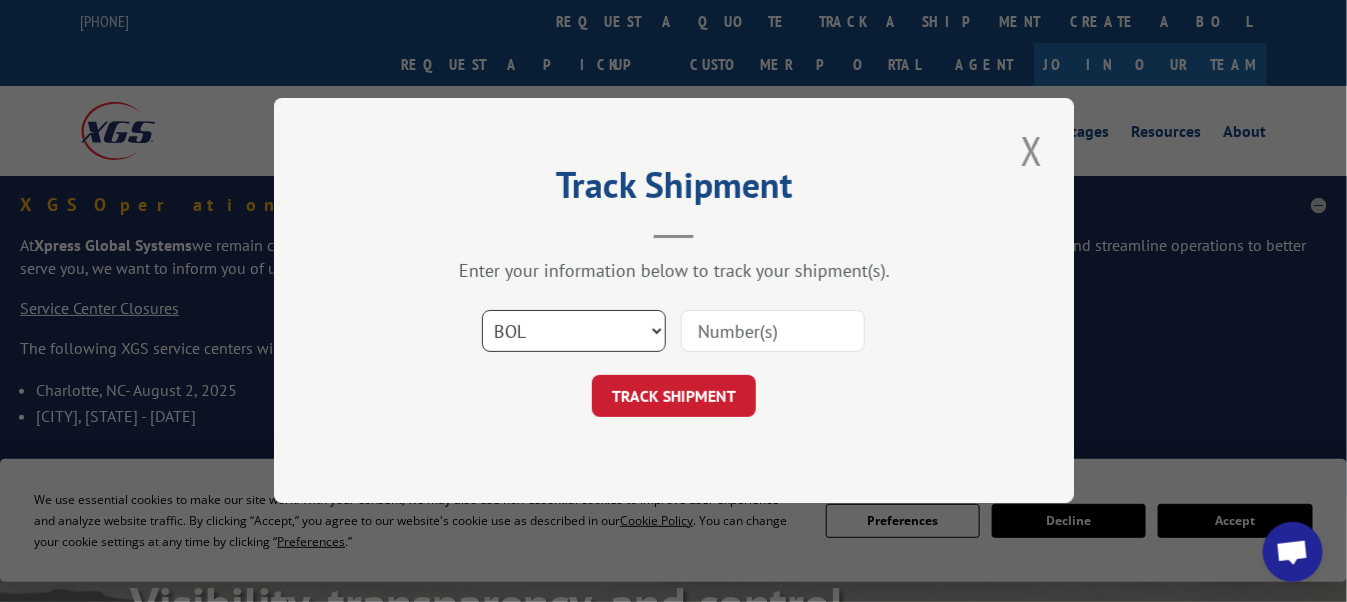 click on "Select category... Probill BOL PO" at bounding box center (574, 332) 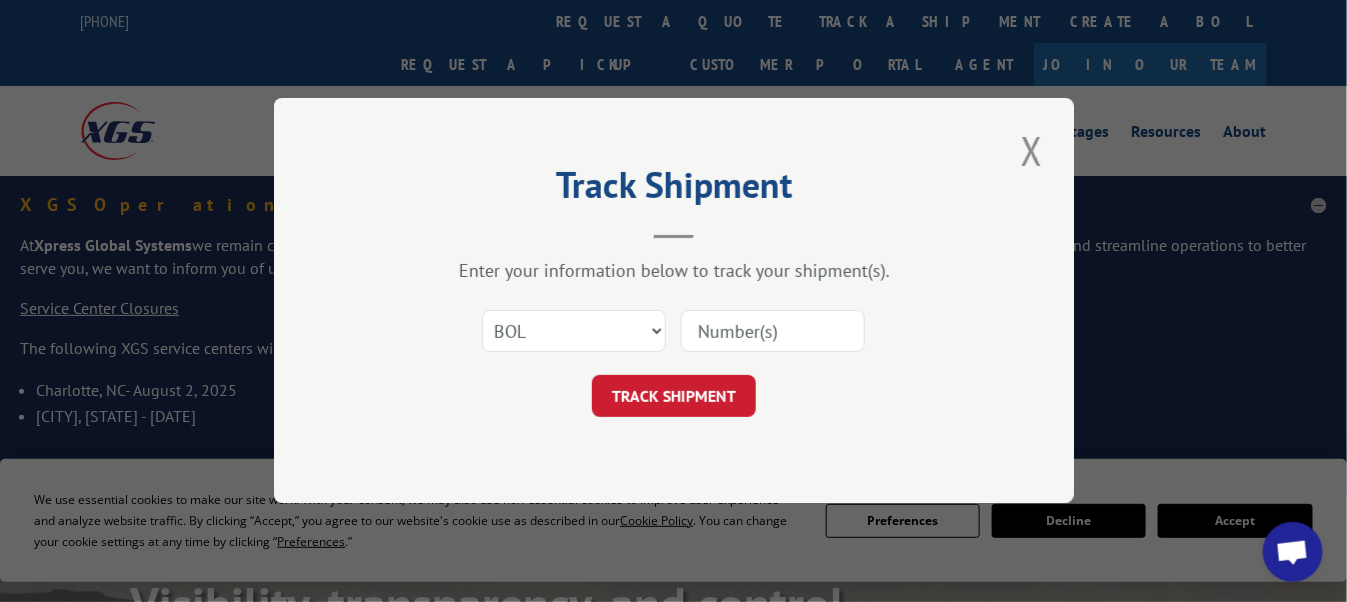 click at bounding box center [773, 332] 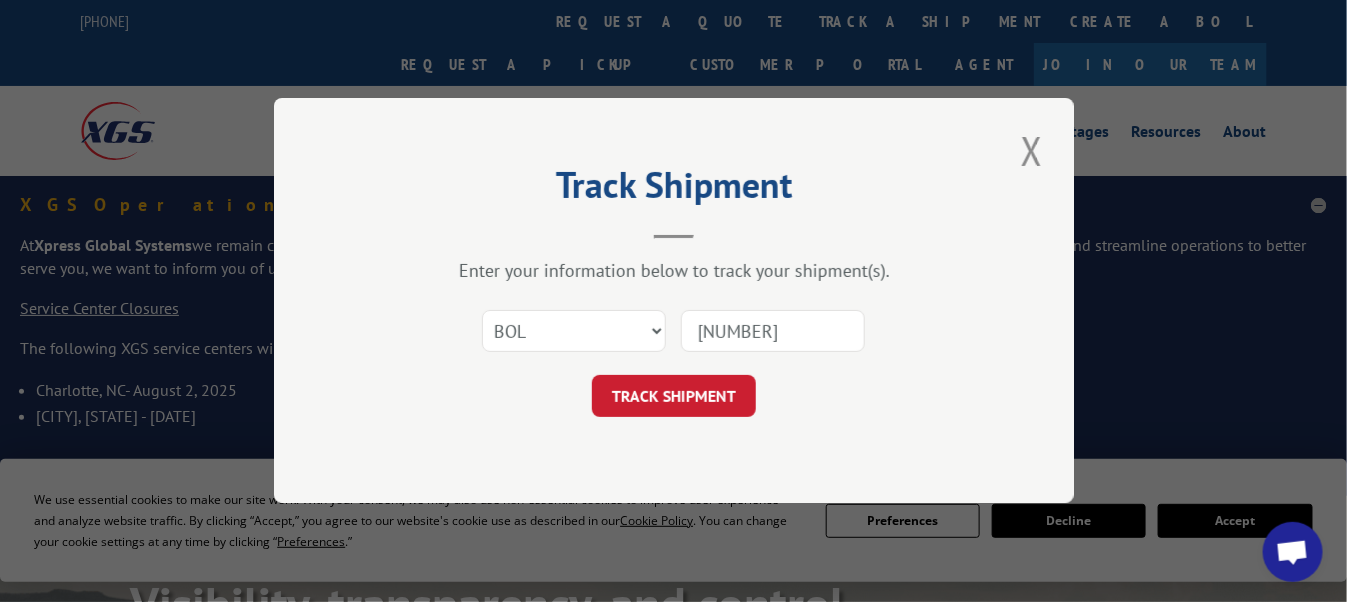type on "[NUMBER]" 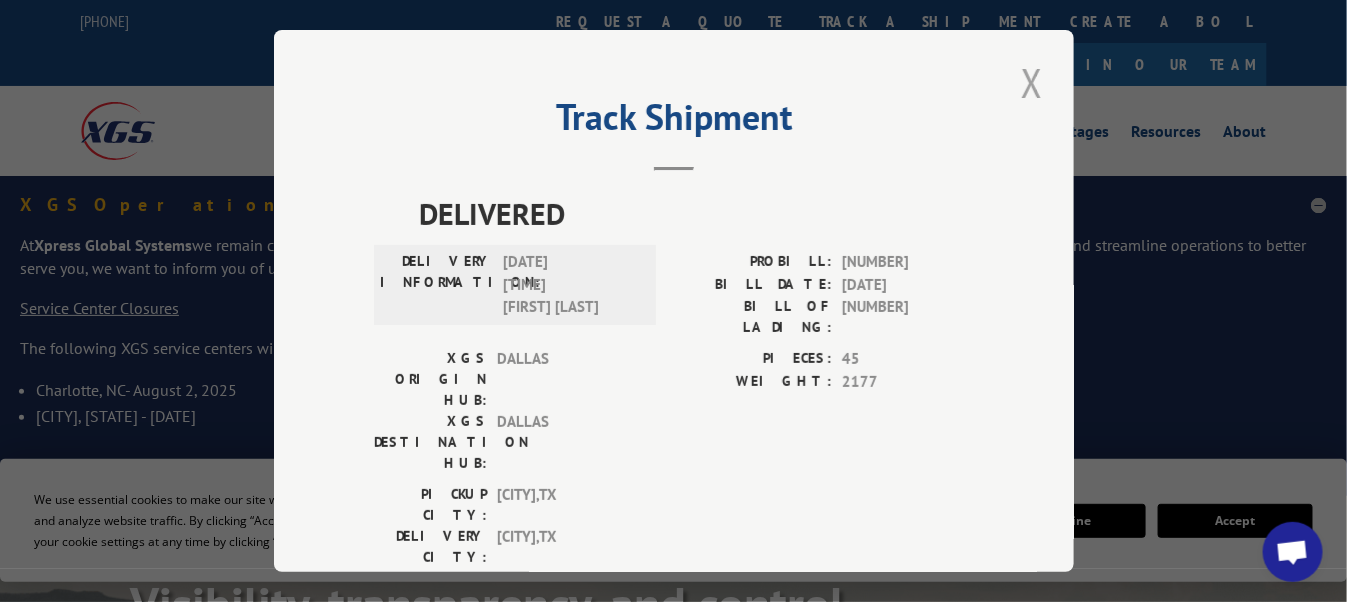click at bounding box center (1032, 82) 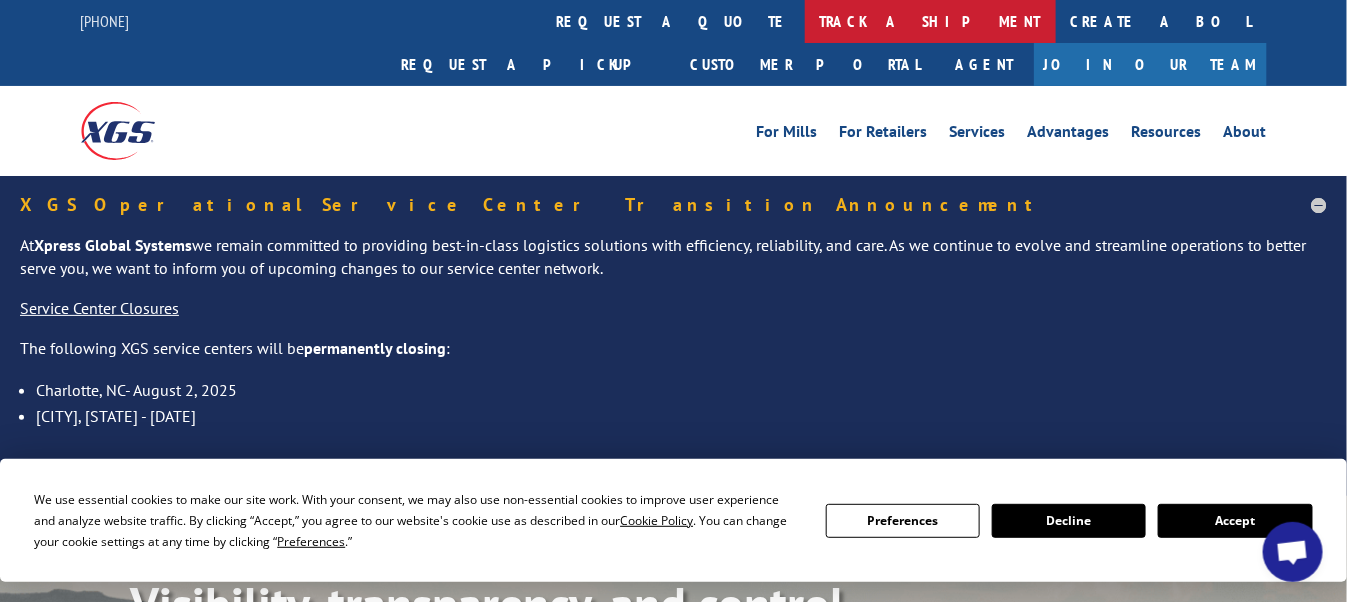 click on "track a shipment" at bounding box center [930, 21] 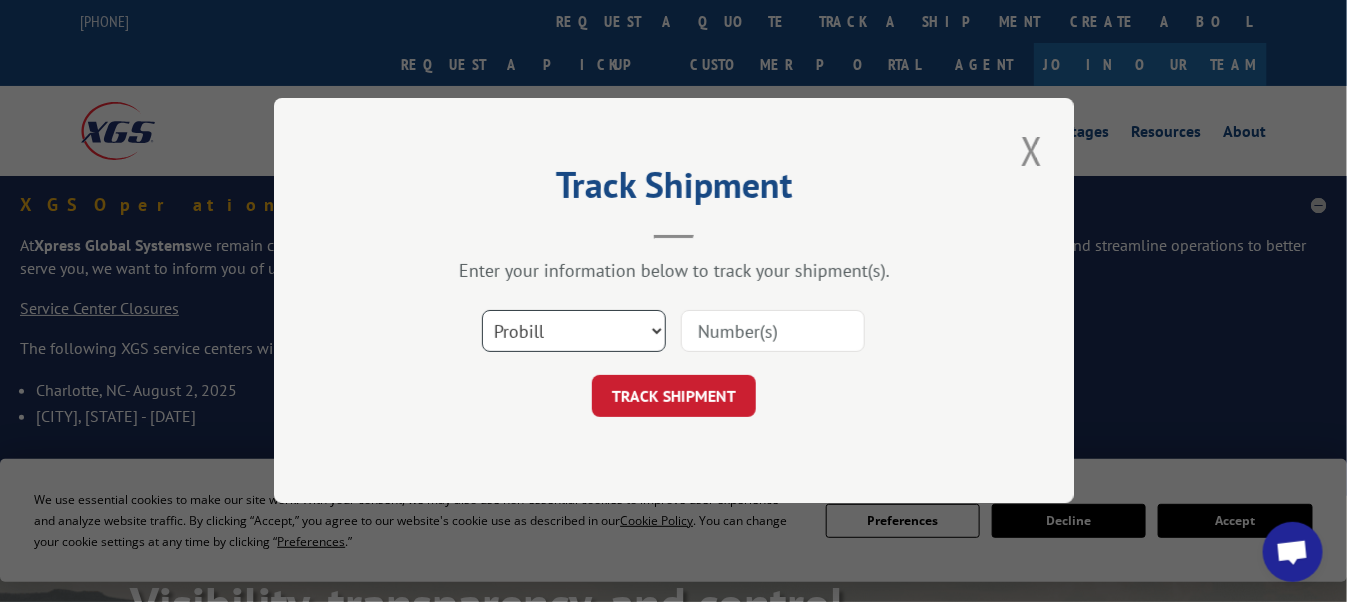 click on "Select category... Probill BOL PO" at bounding box center [574, 332] 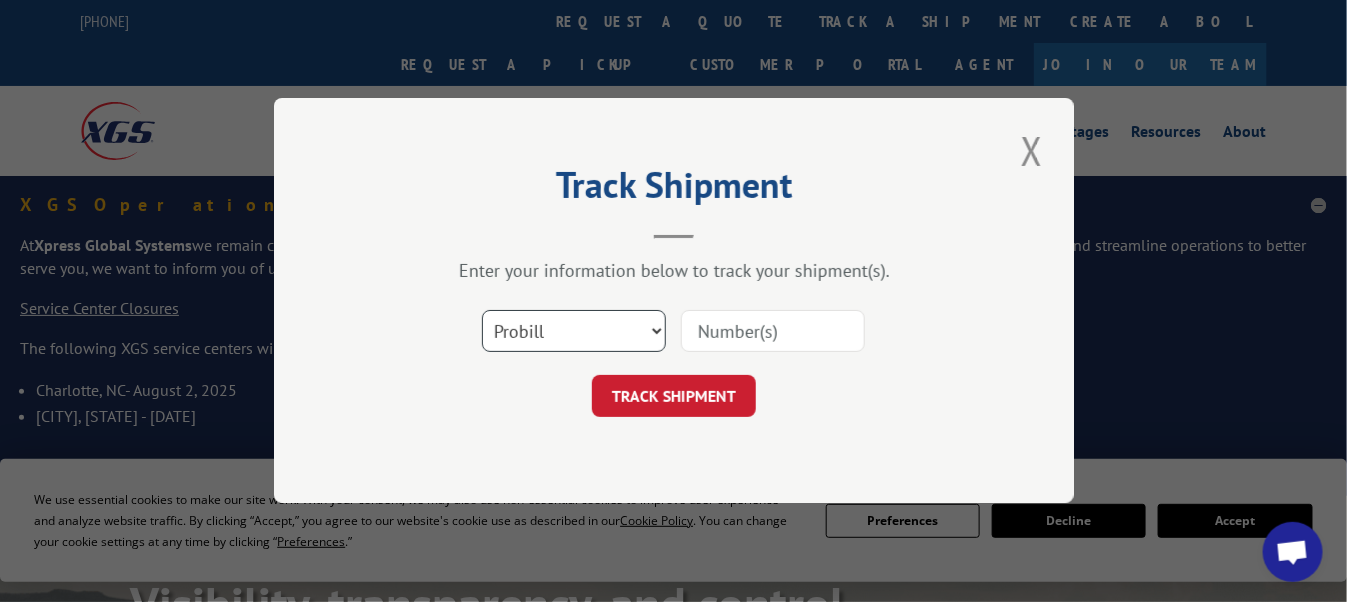 select on "po" 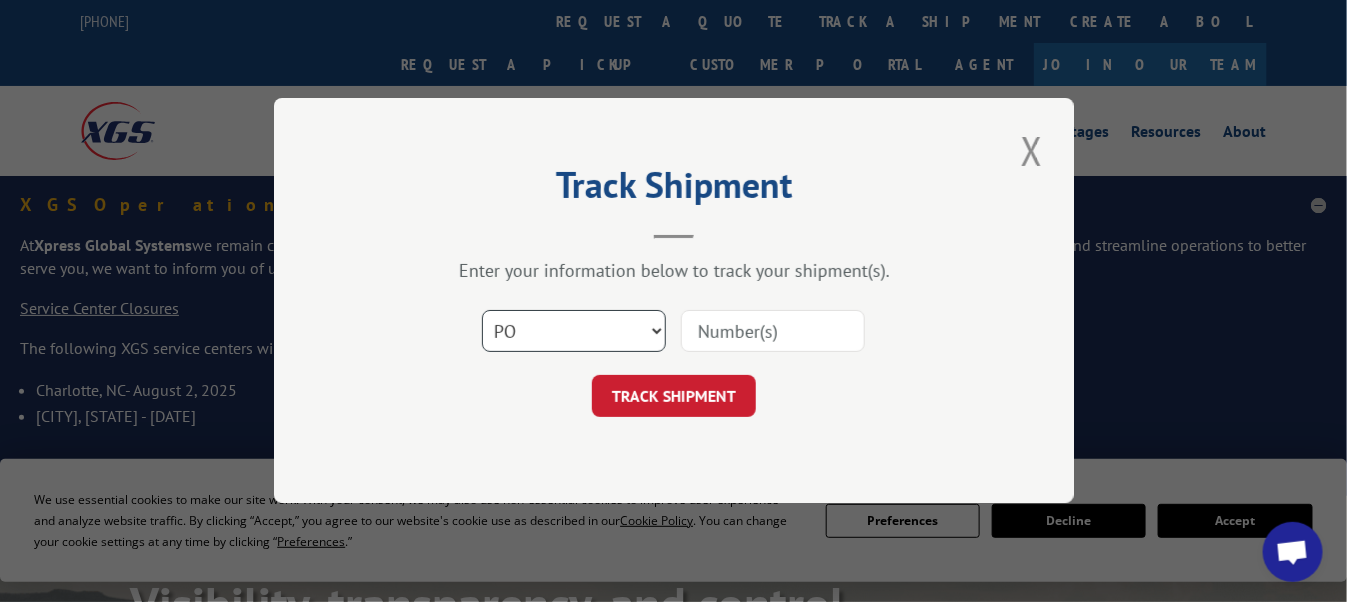 click on "Select category... Probill BOL PO" at bounding box center (574, 332) 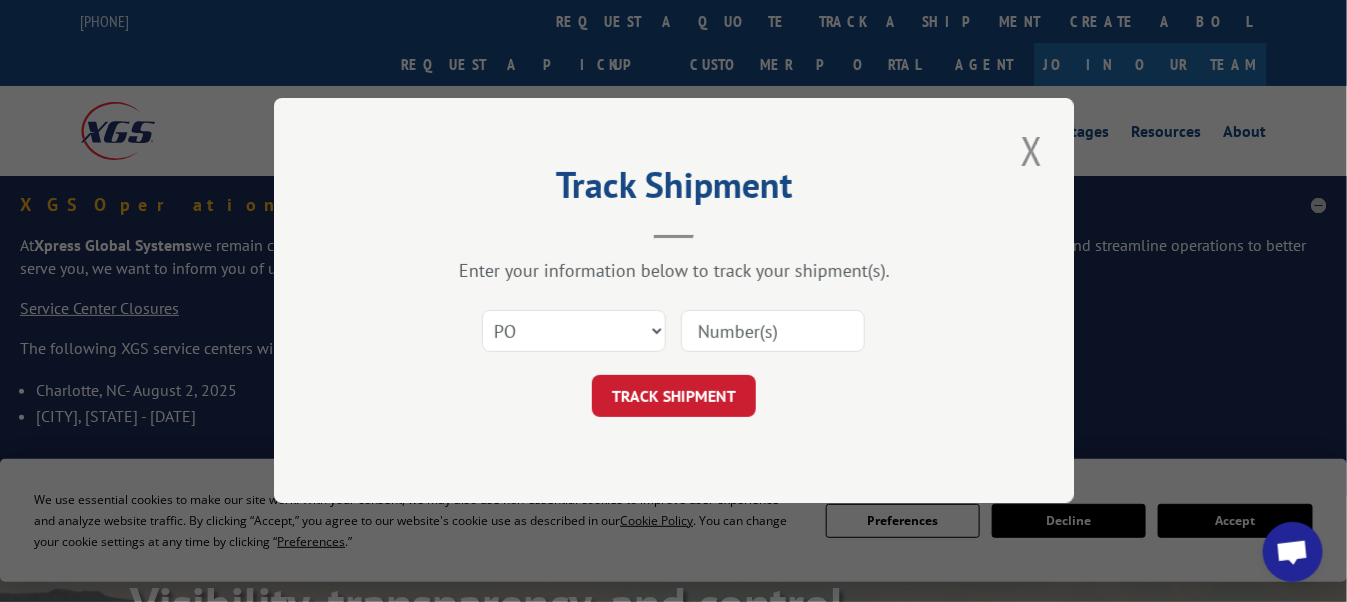 click at bounding box center [773, 332] 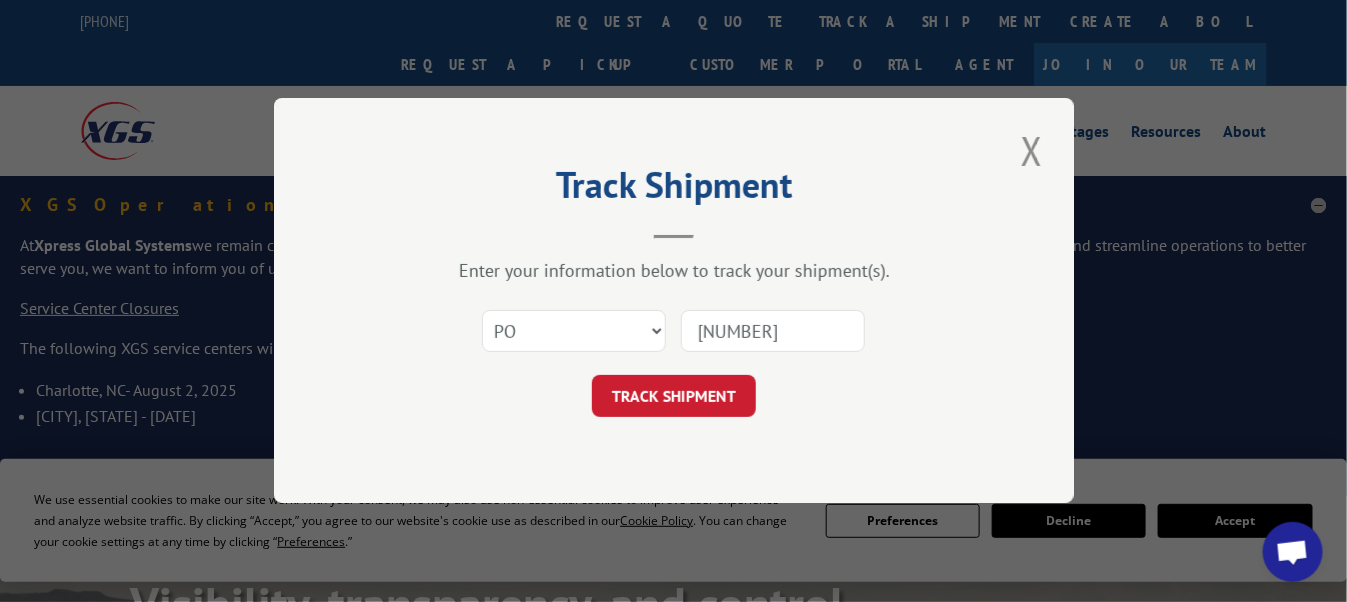 type on "[NUMBER]" 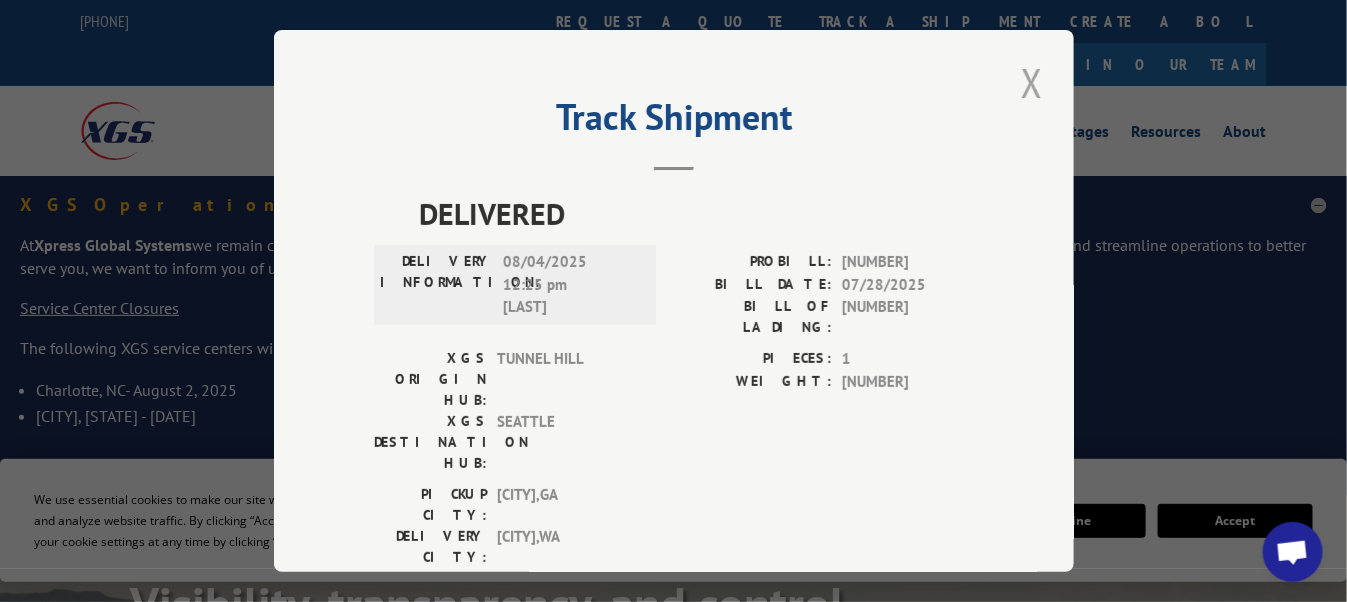 click at bounding box center [1032, 82] 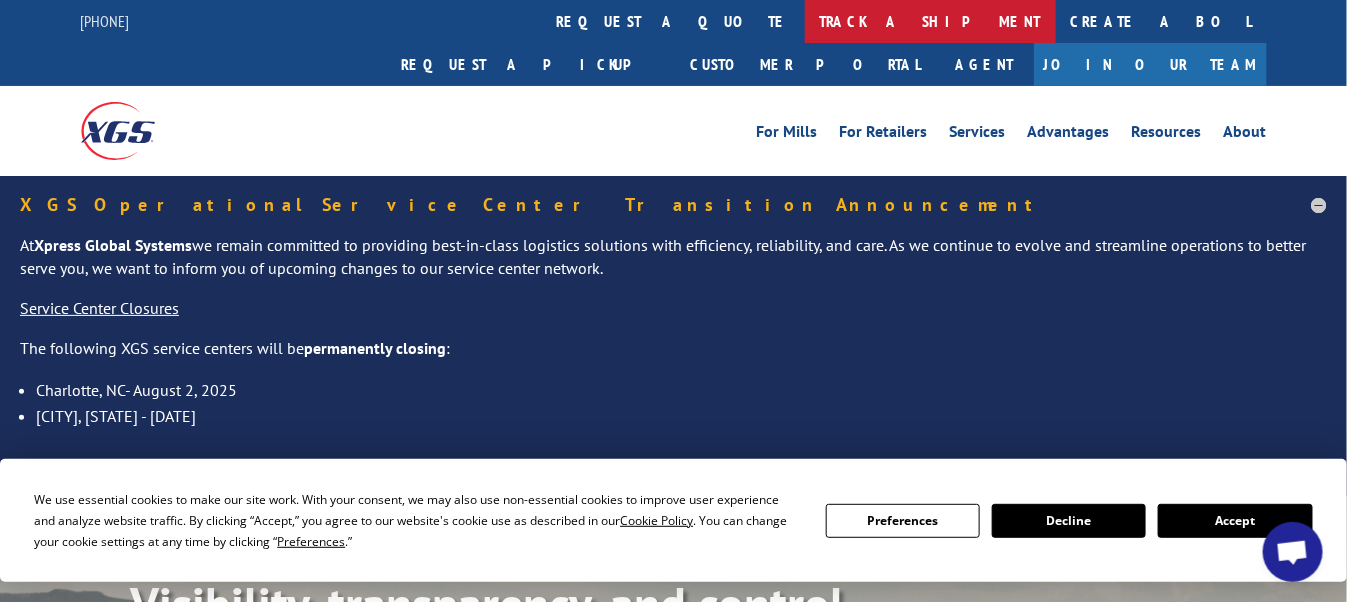 click on "track a shipment" at bounding box center (930, 21) 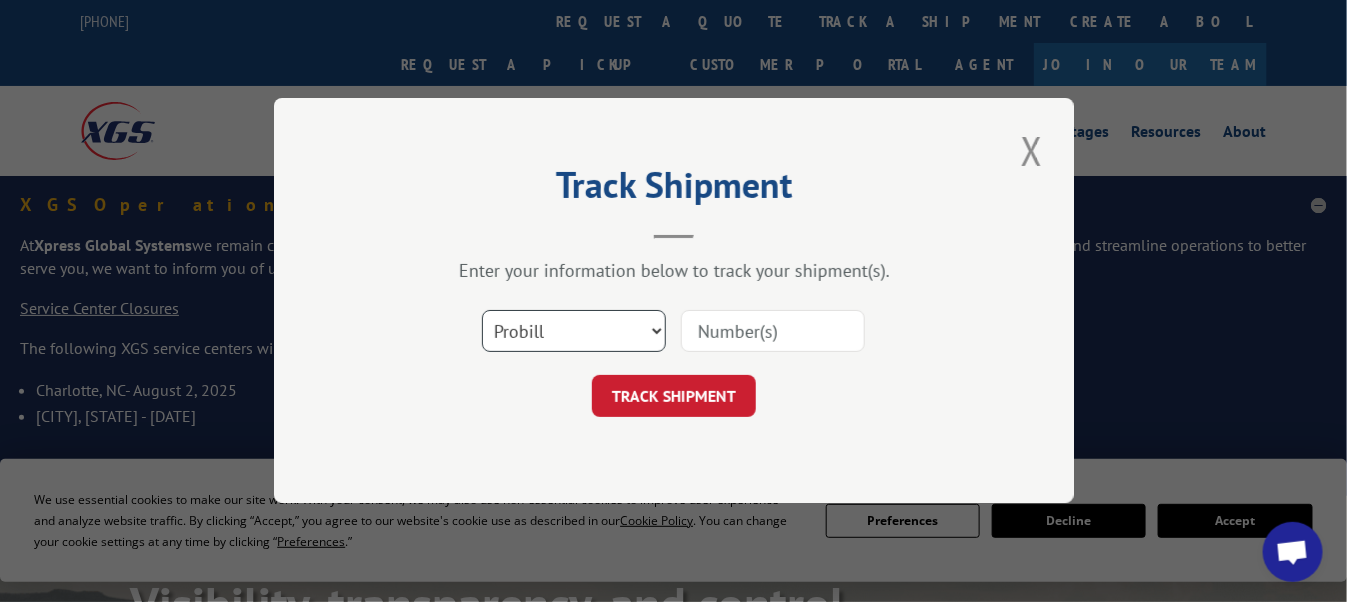 click on "Select category... Probill BOL PO" at bounding box center (574, 332) 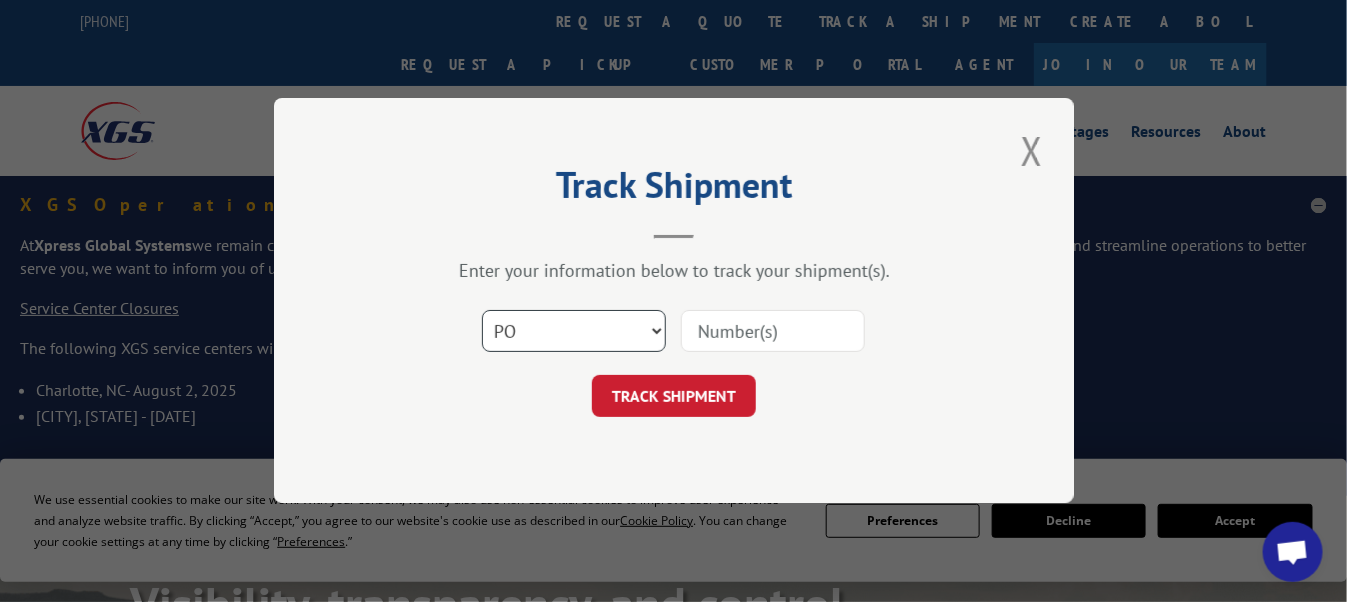 click on "Select category... Probill BOL PO" at bounding box center [574, 332] 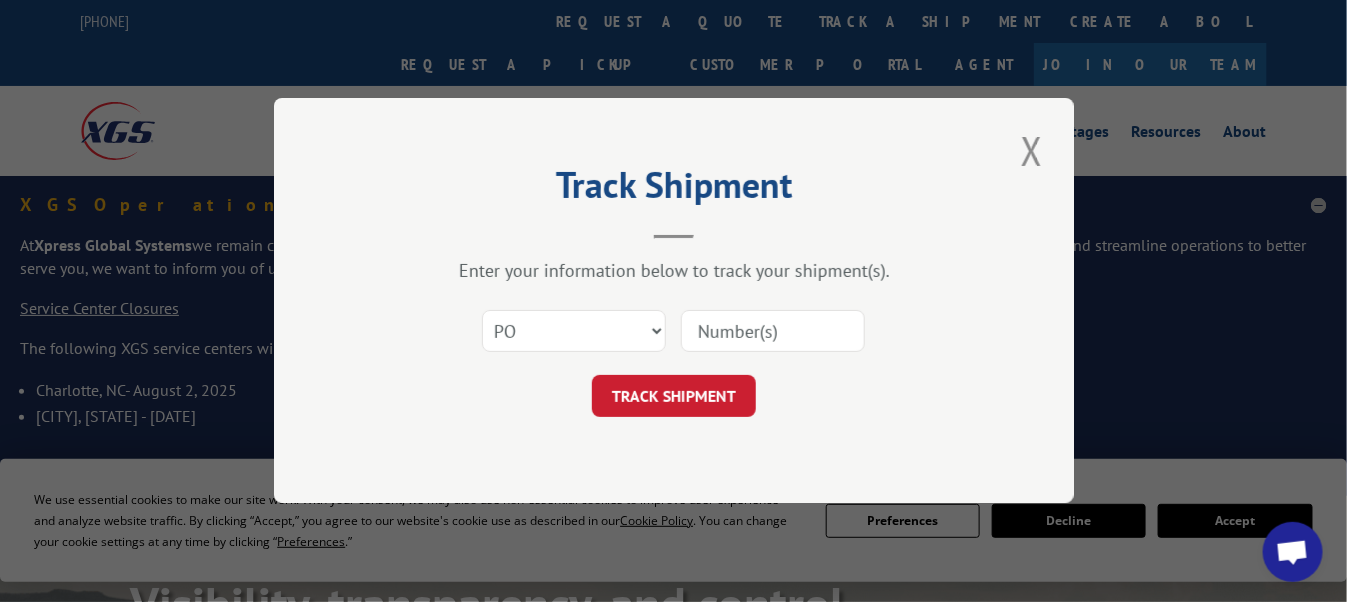 click at bounding box center [773, 332] 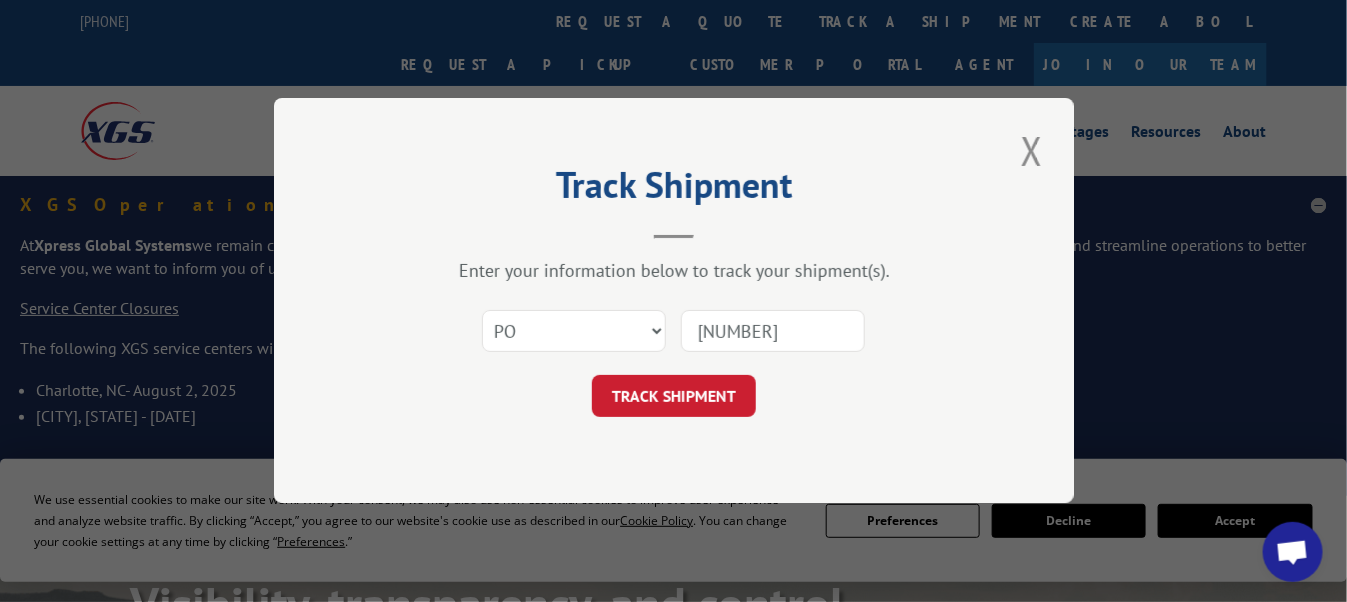 type on "[NUMBER]" 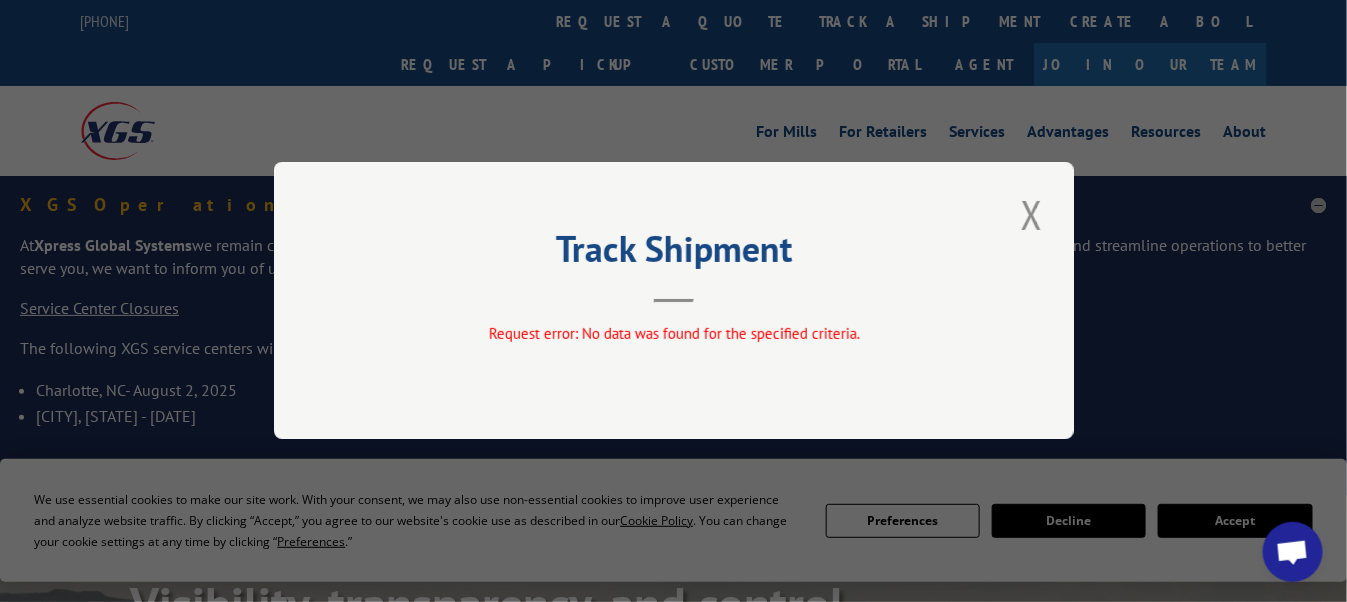 click at bounding box center [1032, 214] 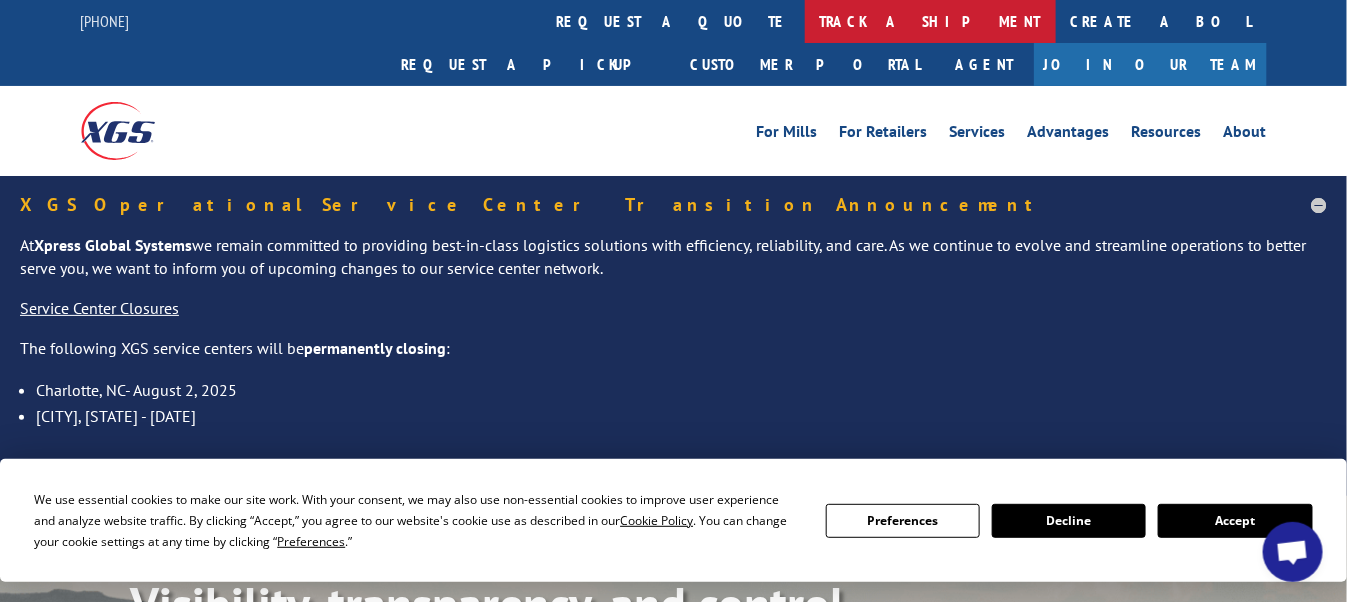 click on "track a shipment" at bounding box center (930, 21) 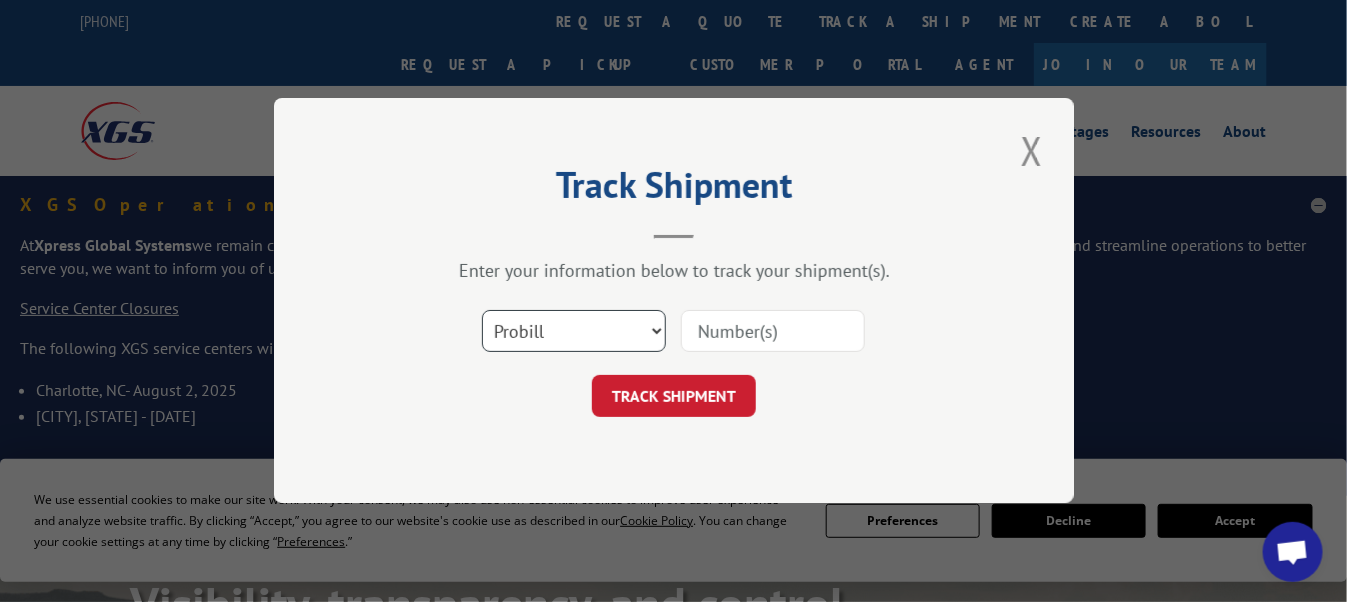 click on "Select category... Probill BOL PO" at bounding box center [574, 332] 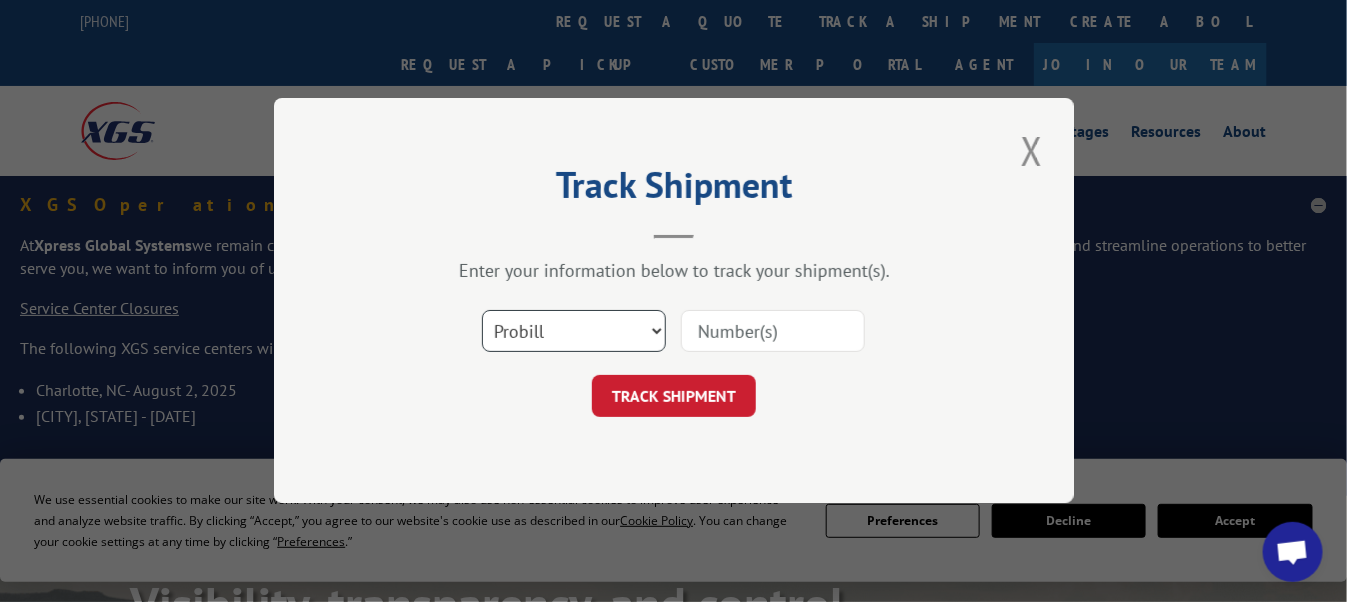 click on "Select category... Probill BOL PO" at bounding box center [574, 332] 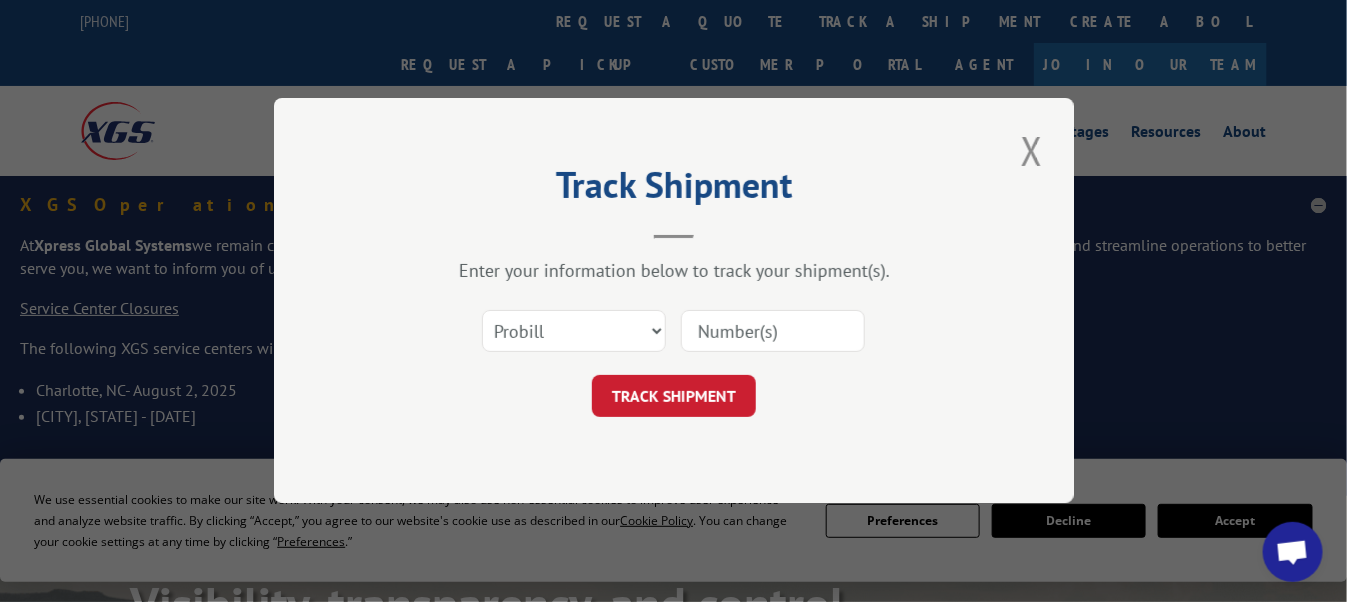 click at bounding box center [773, 332] 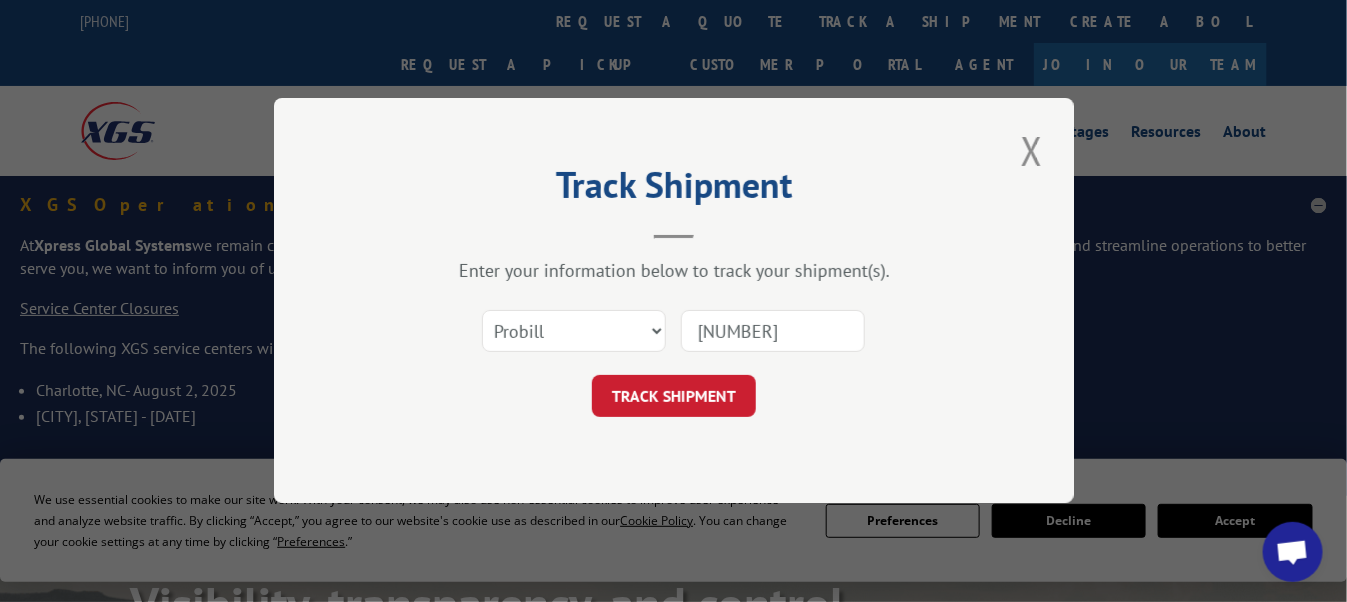 type on "[NUMBER]" 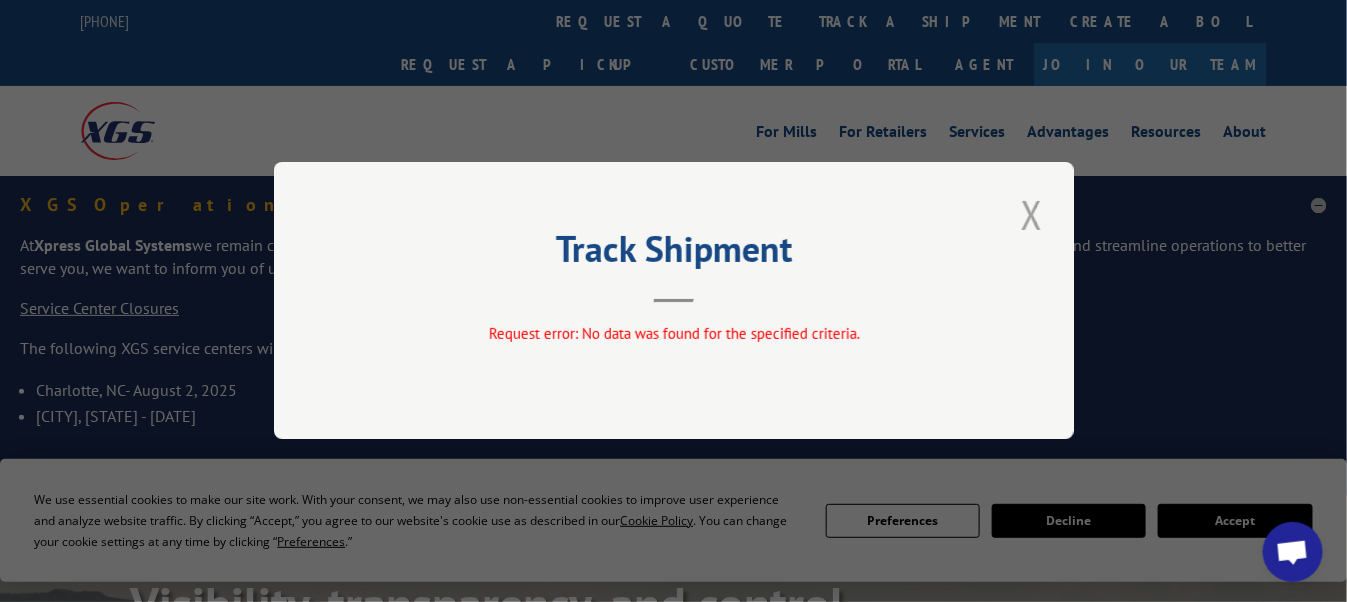 click at bounding box center (1032, 214) 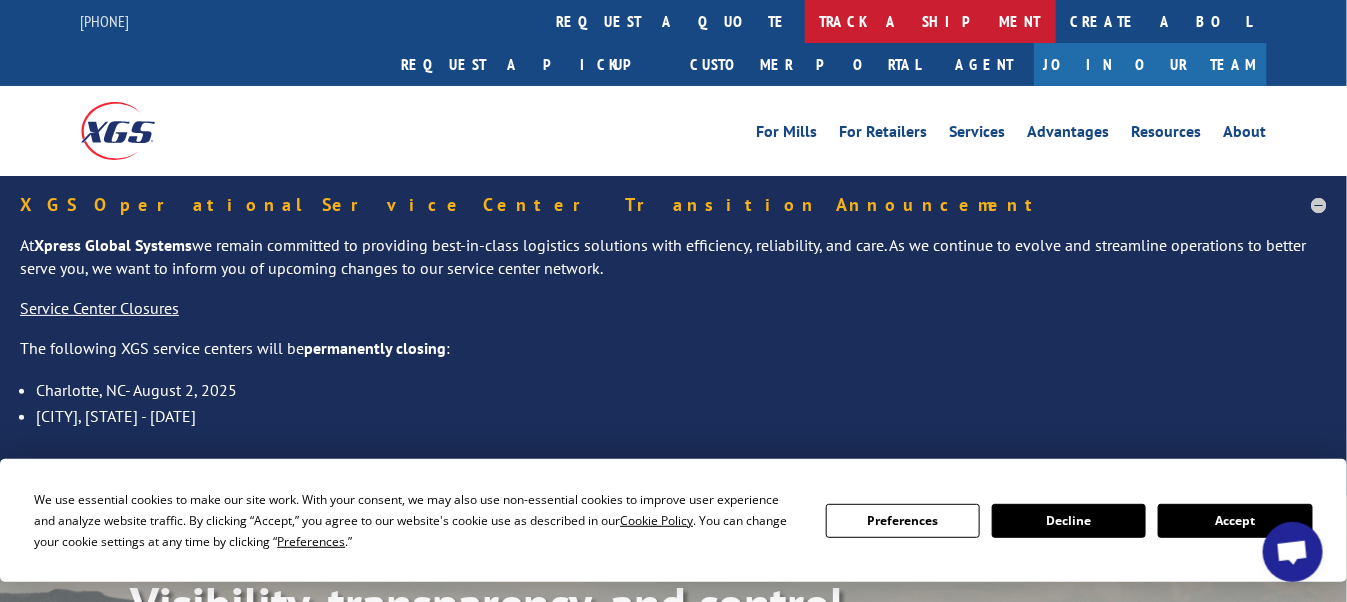 click on "track a shipment" at bounding box center [930, 21] 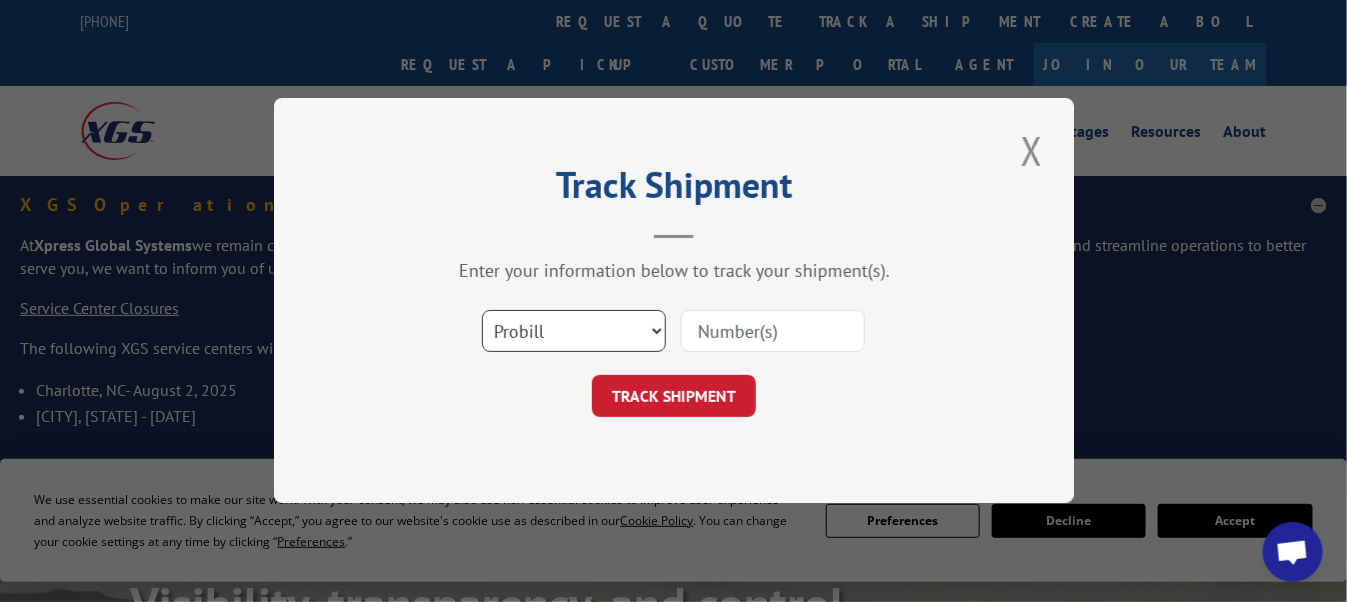 click on "Select category... Probill BOL PO" at bounding box center [574, 332] 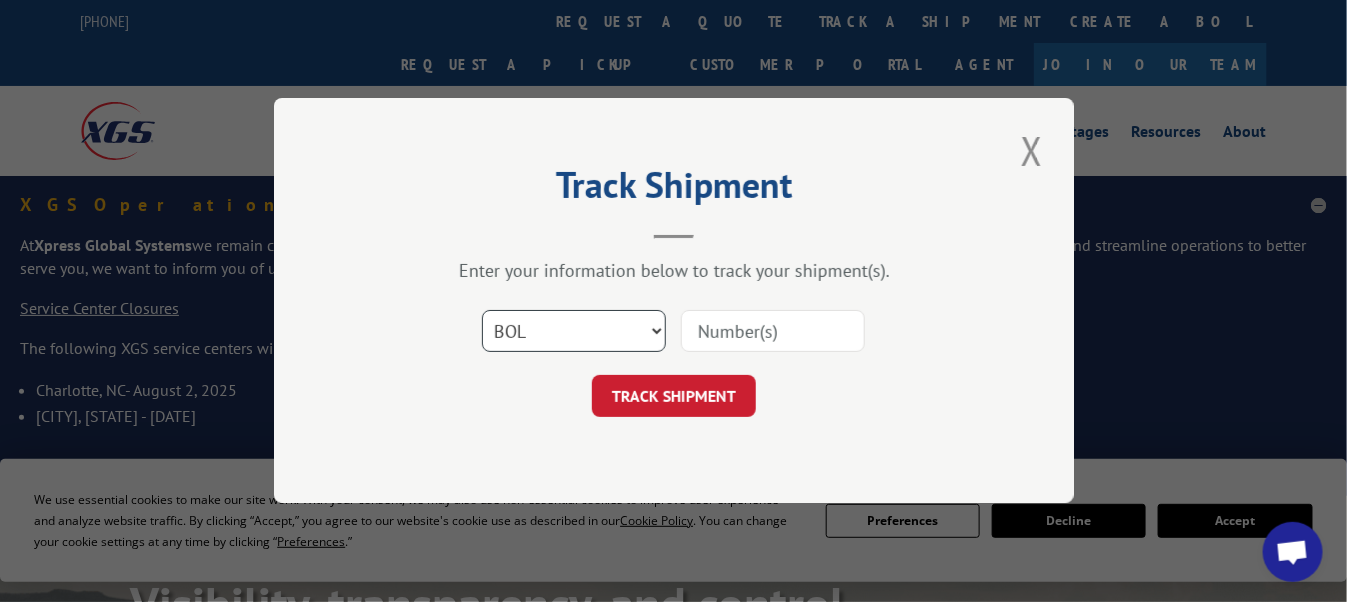 click on "Select category... Probill BOL PO" at bounding box center (574, 332) 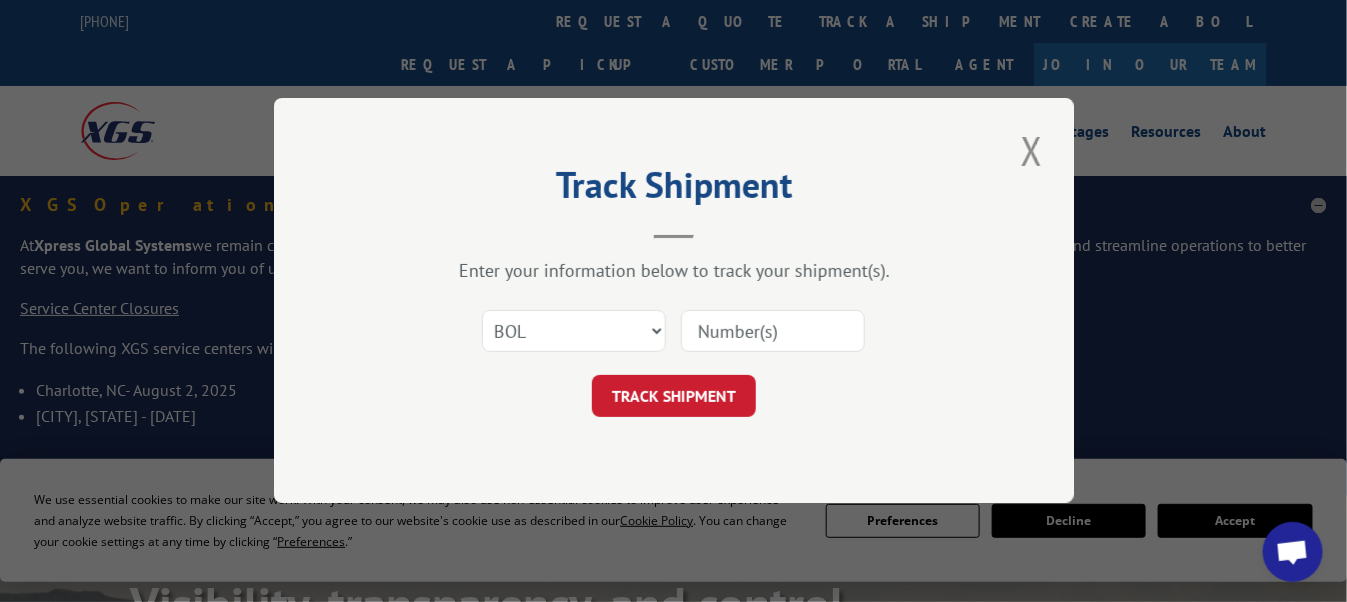 click at bounding box center [773, 332] 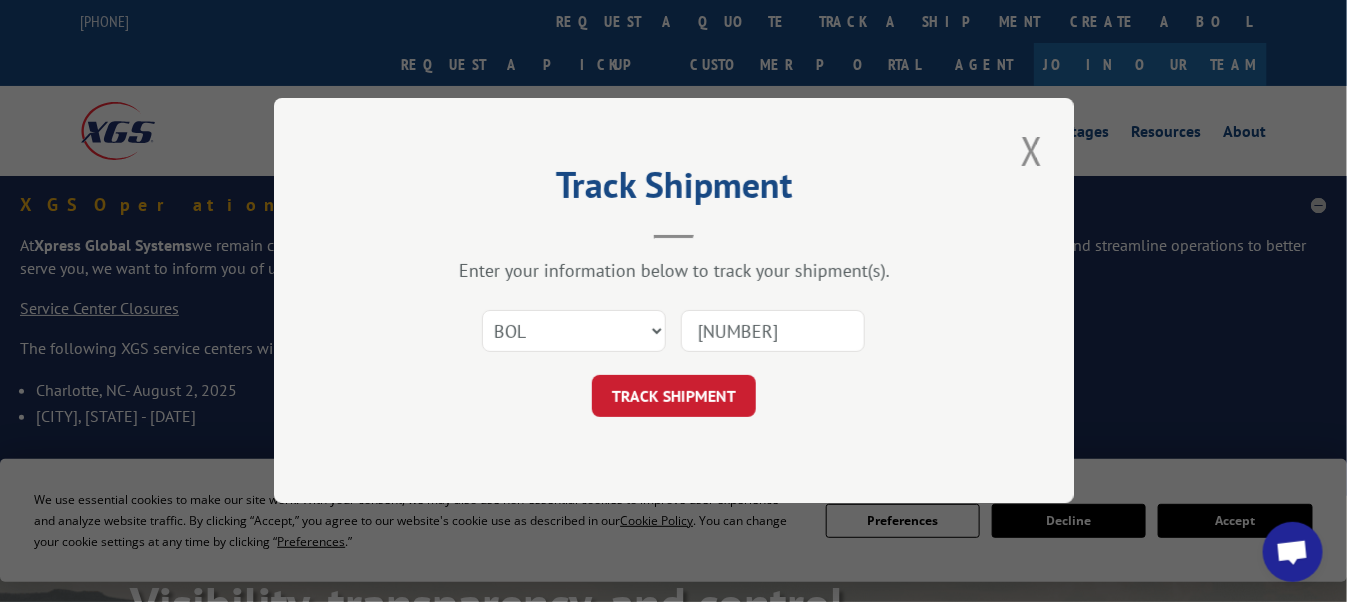 type on "[NUMBER]" 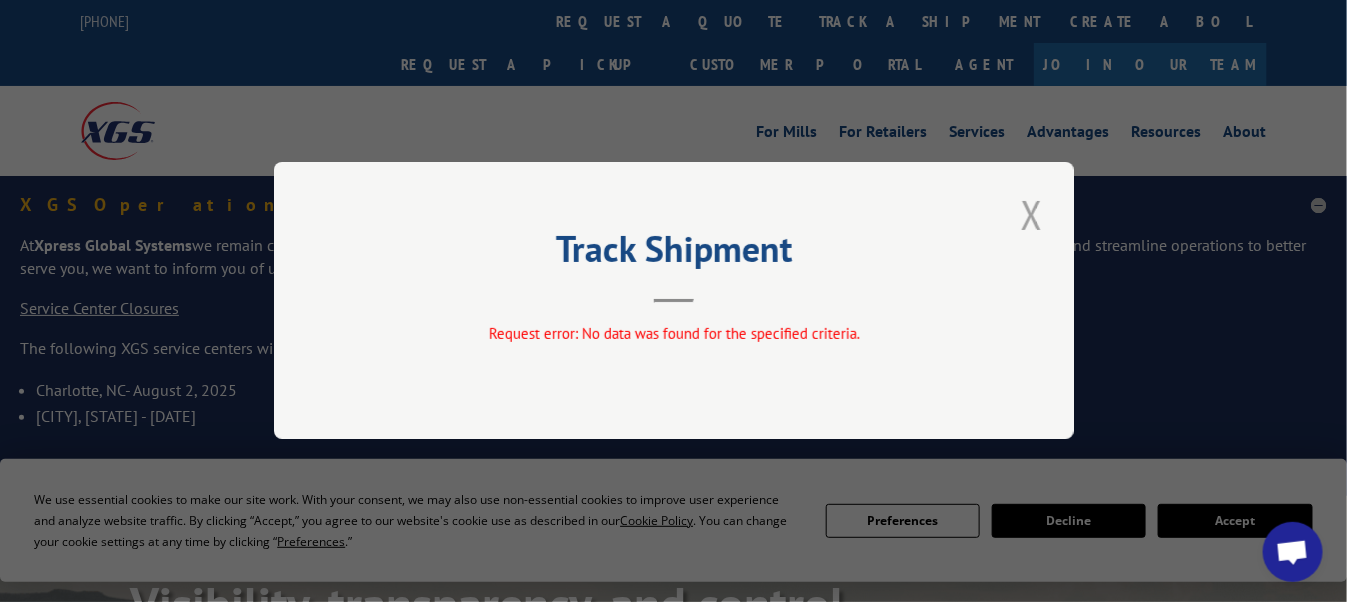 click at bounding box center (1032, 214) 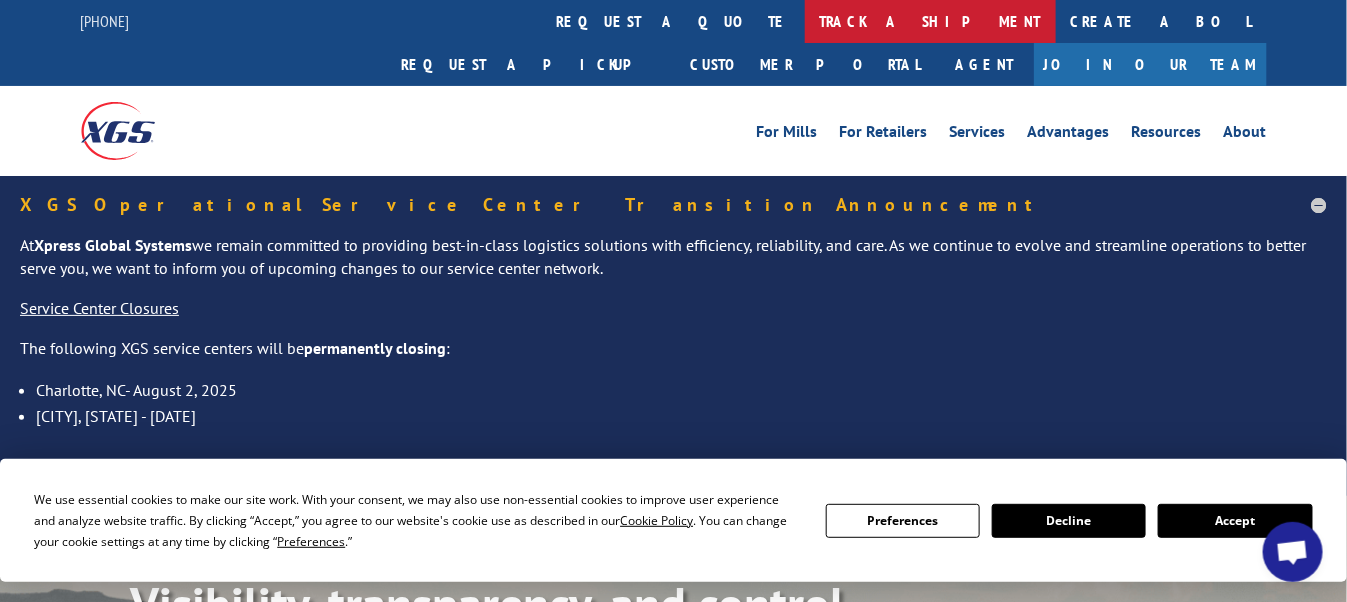 click on "track a shipment" at bounding box center (930, 21) 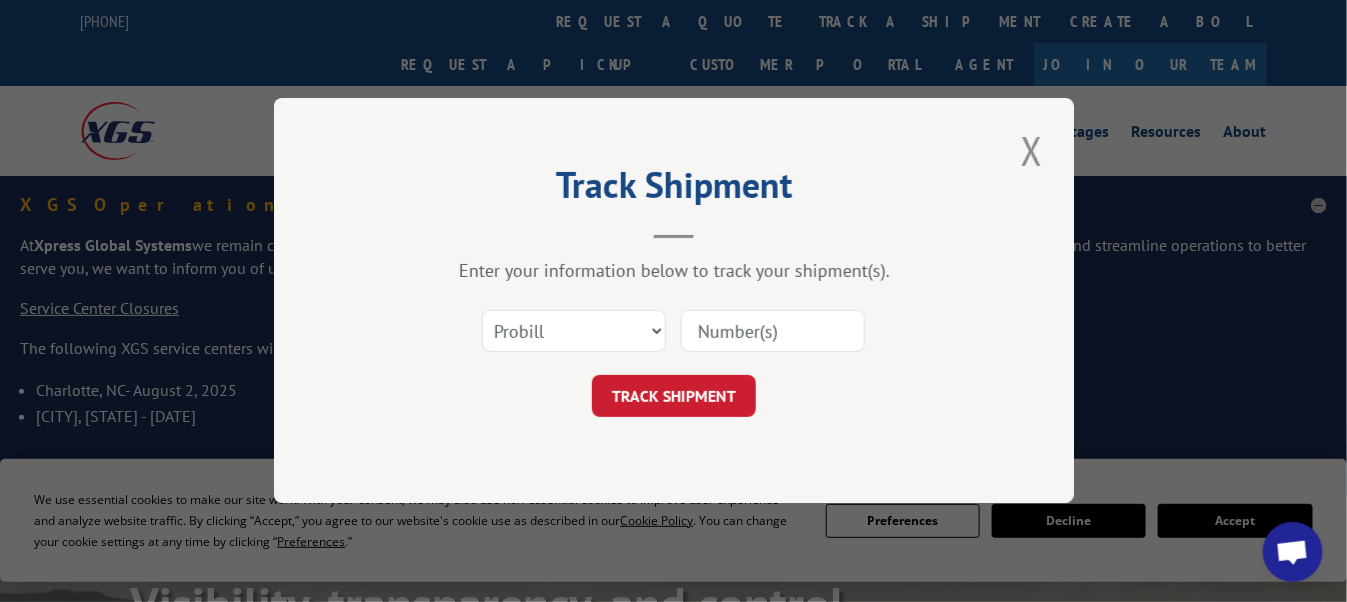 click at bounding box center [773, 332] 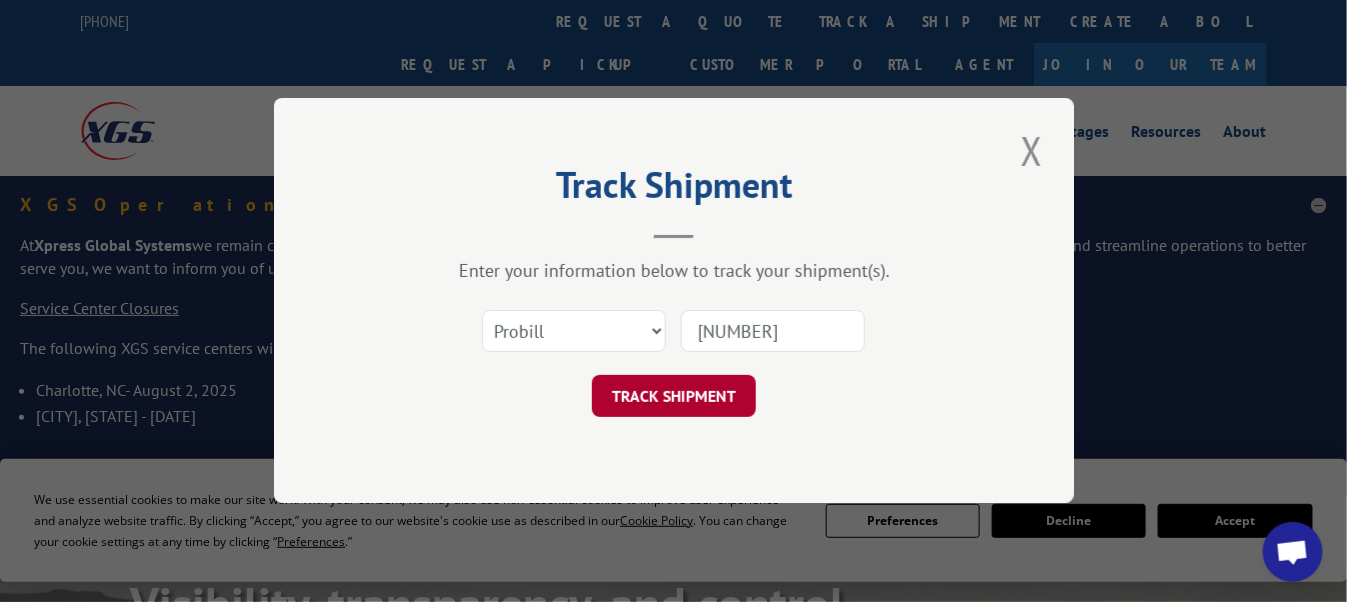 type on "[NUMBER]" 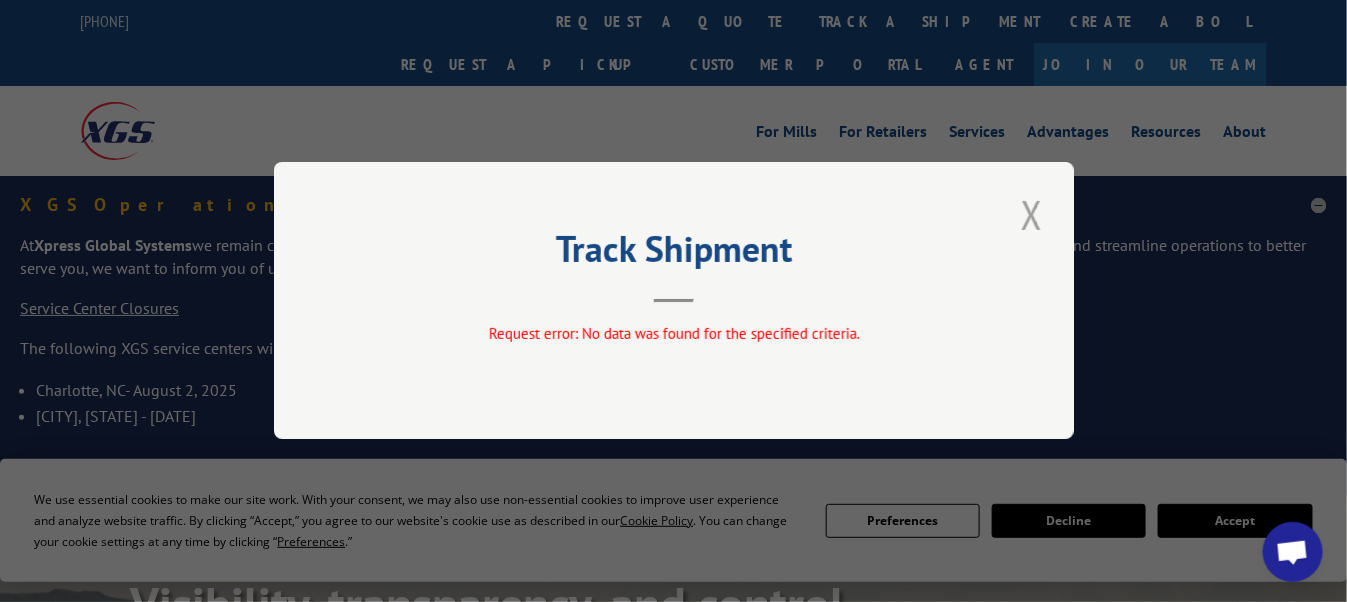 click at bounding box center (1032, 214) 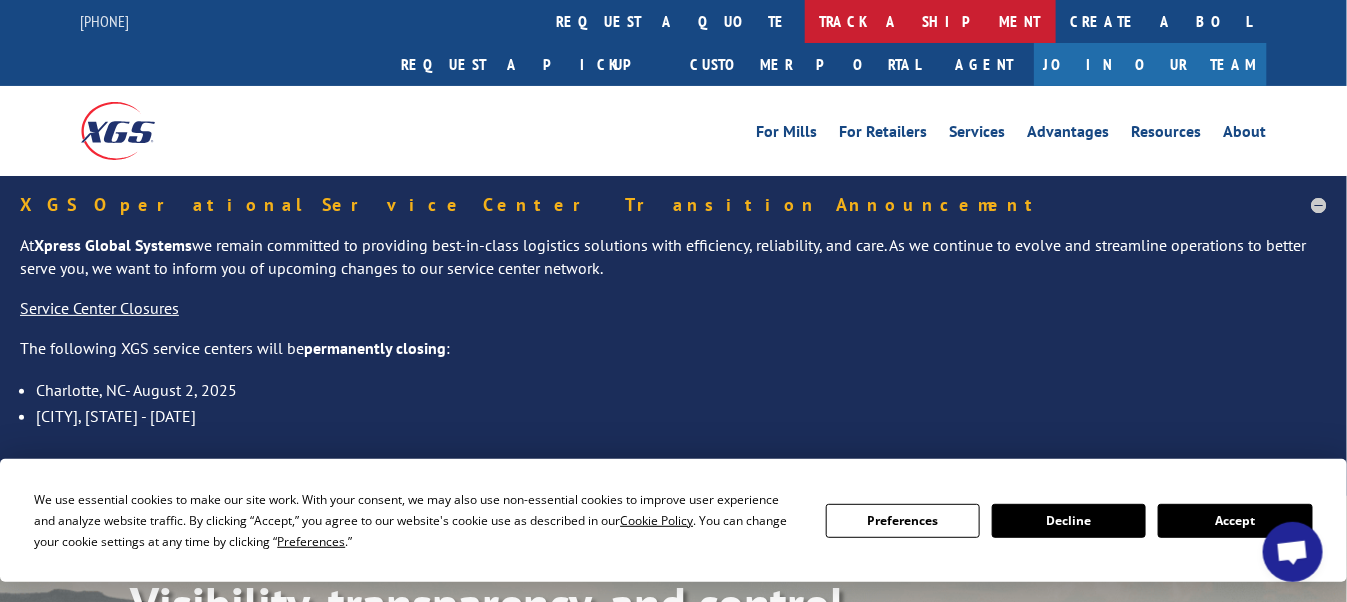click on "track a shipment" at bounding box center [930, 21] 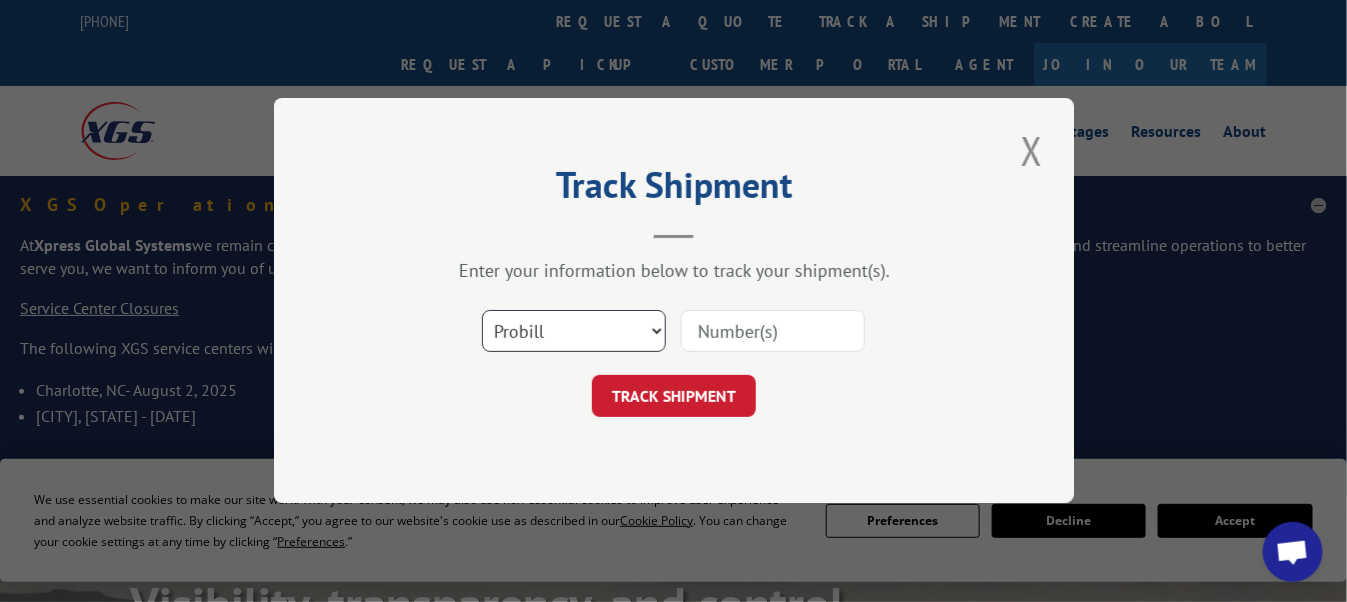 click on "Select category... Probill BOL PO" at bounding box center (574, 332) 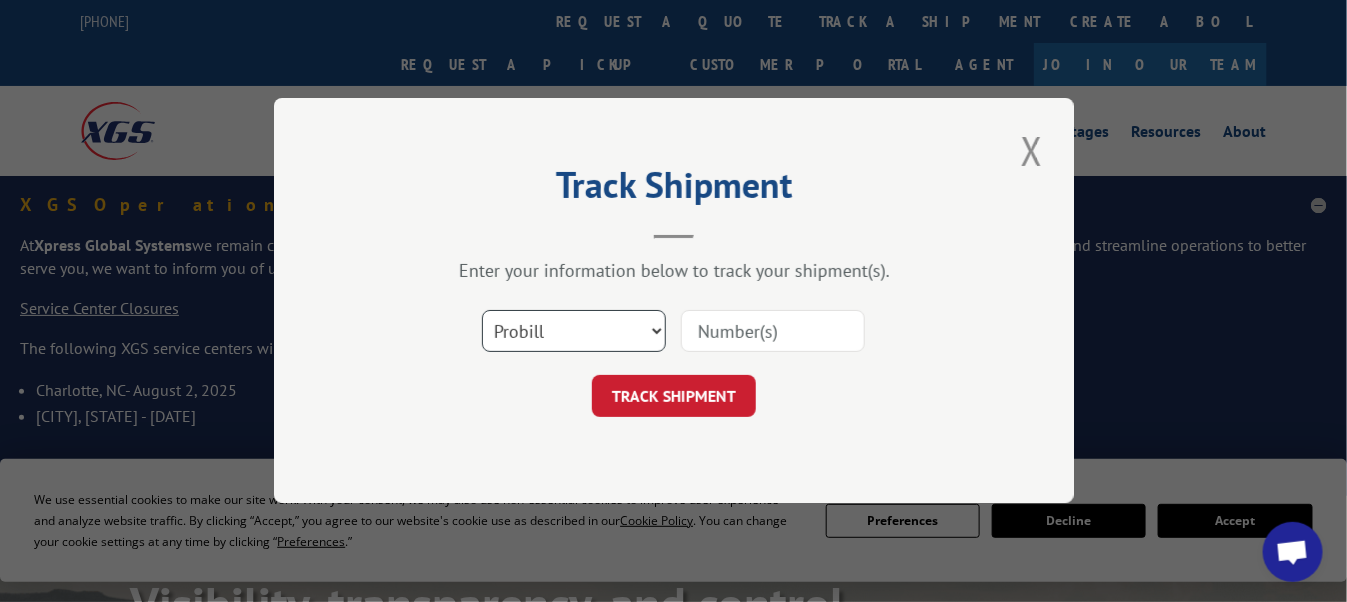 select on "bol" 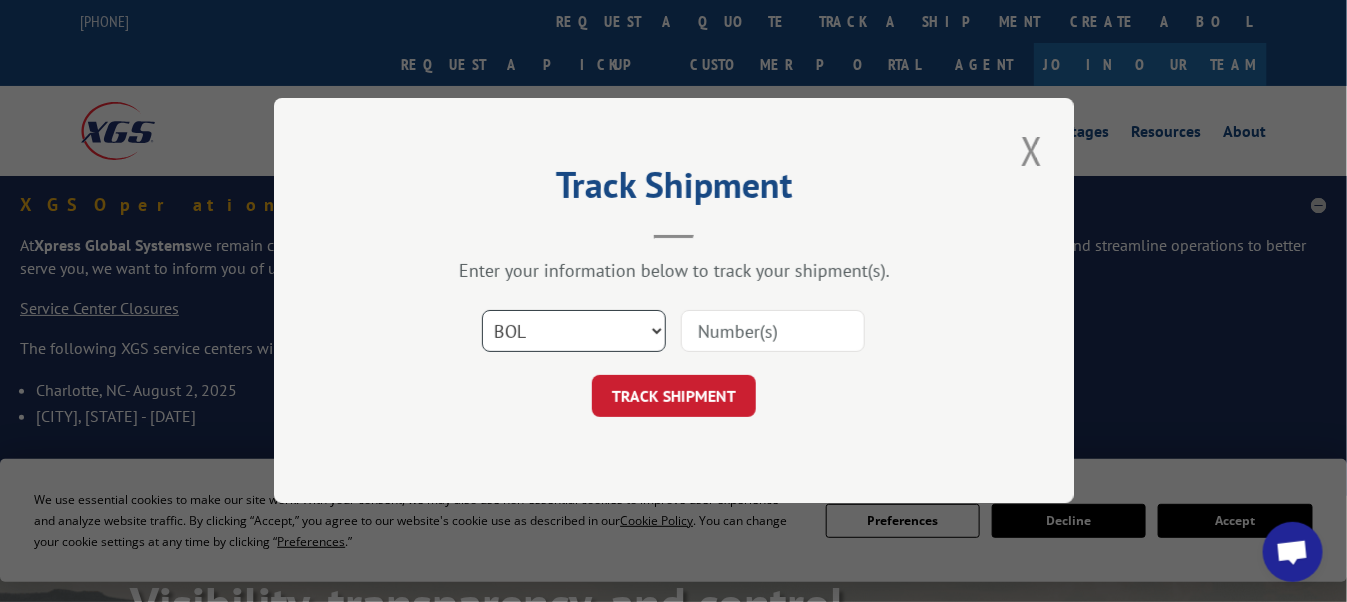 click on "Select category... Probill BOL PO" at bounding box center (574, 332) 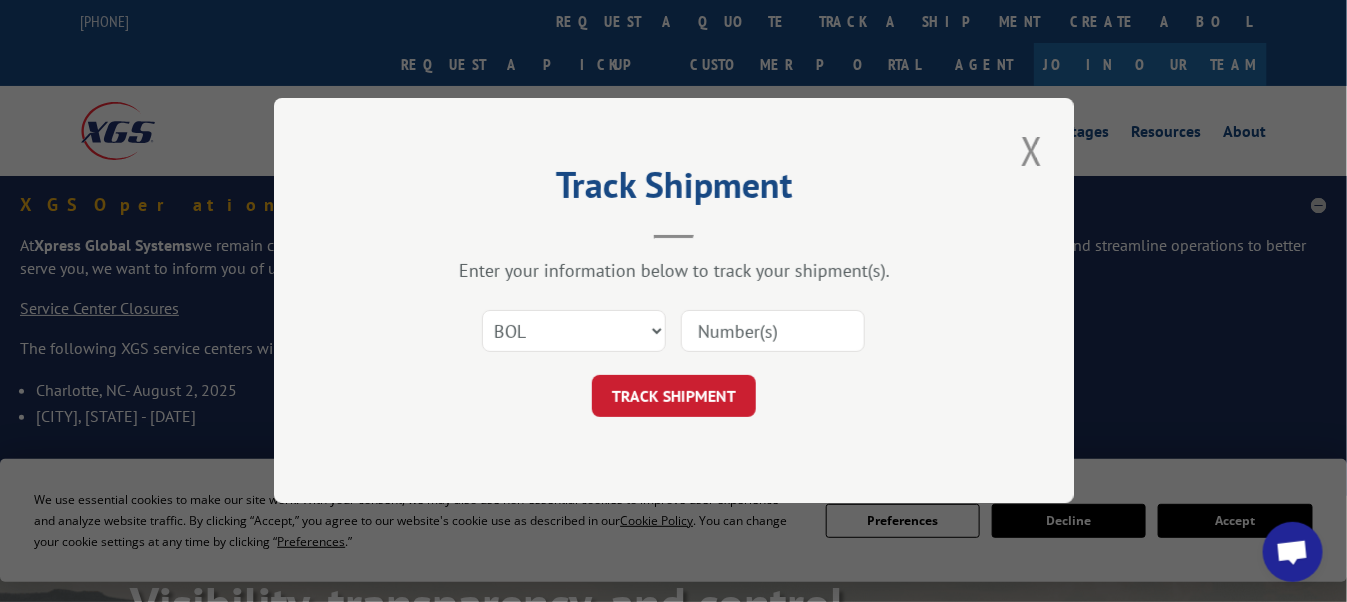 click at bounding box center (773, 332) 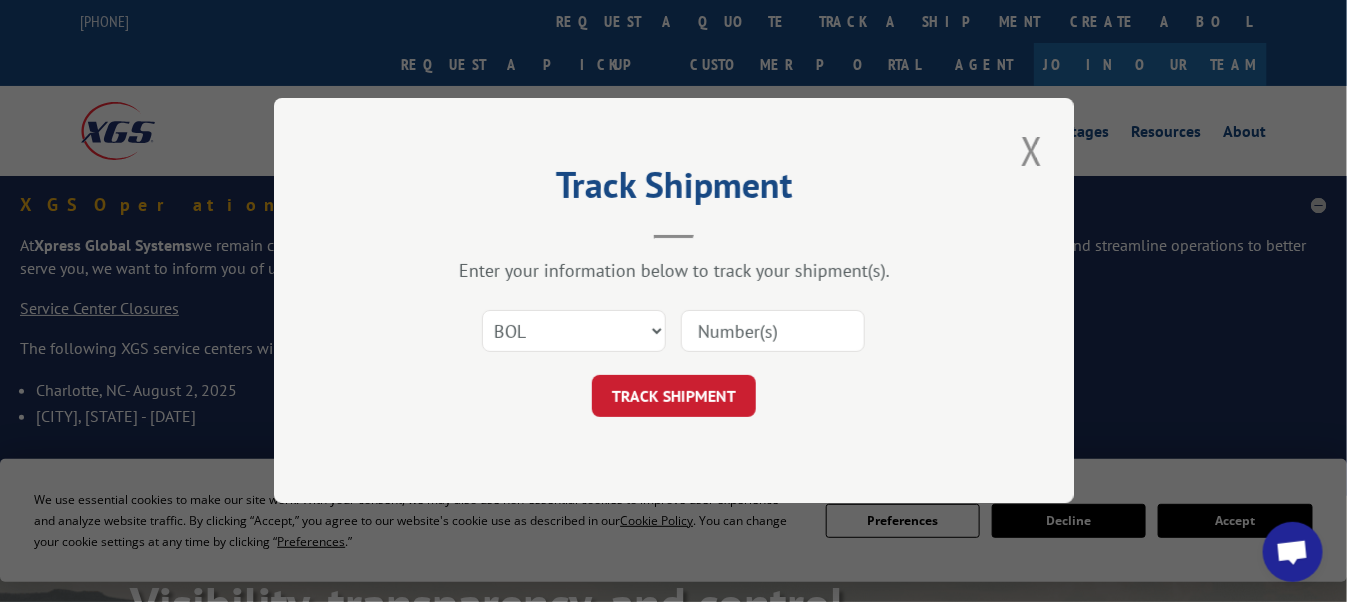 click at bounding box center (773, 332) 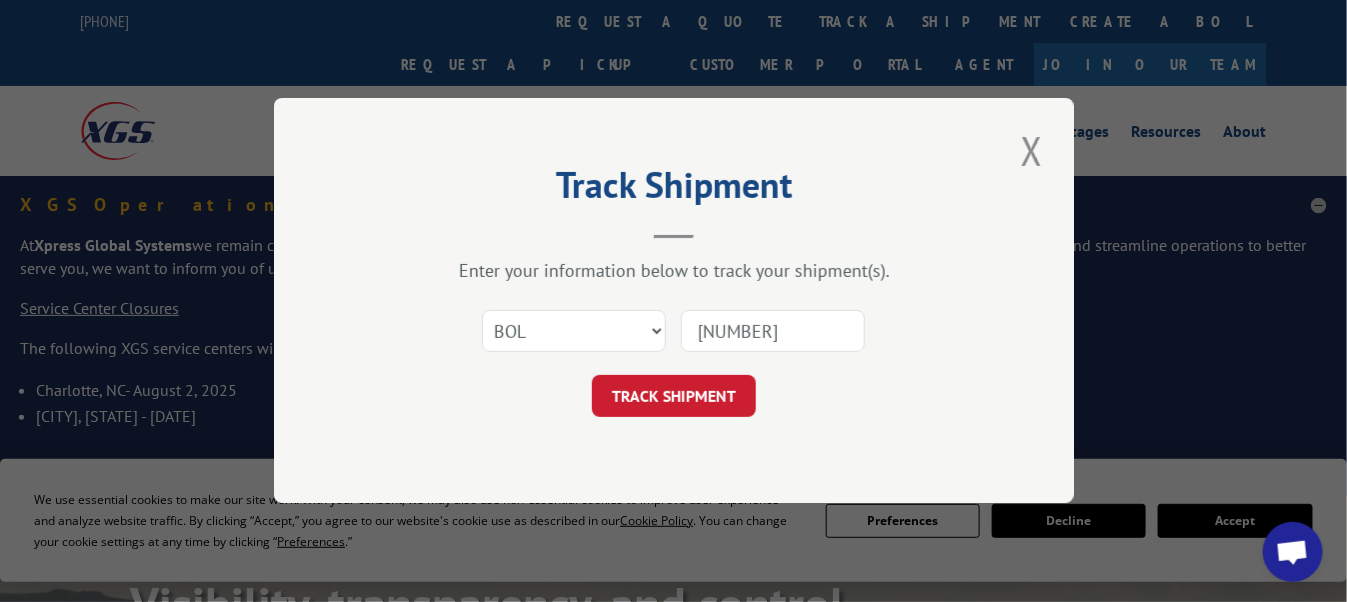 type on "[NUMBER]" 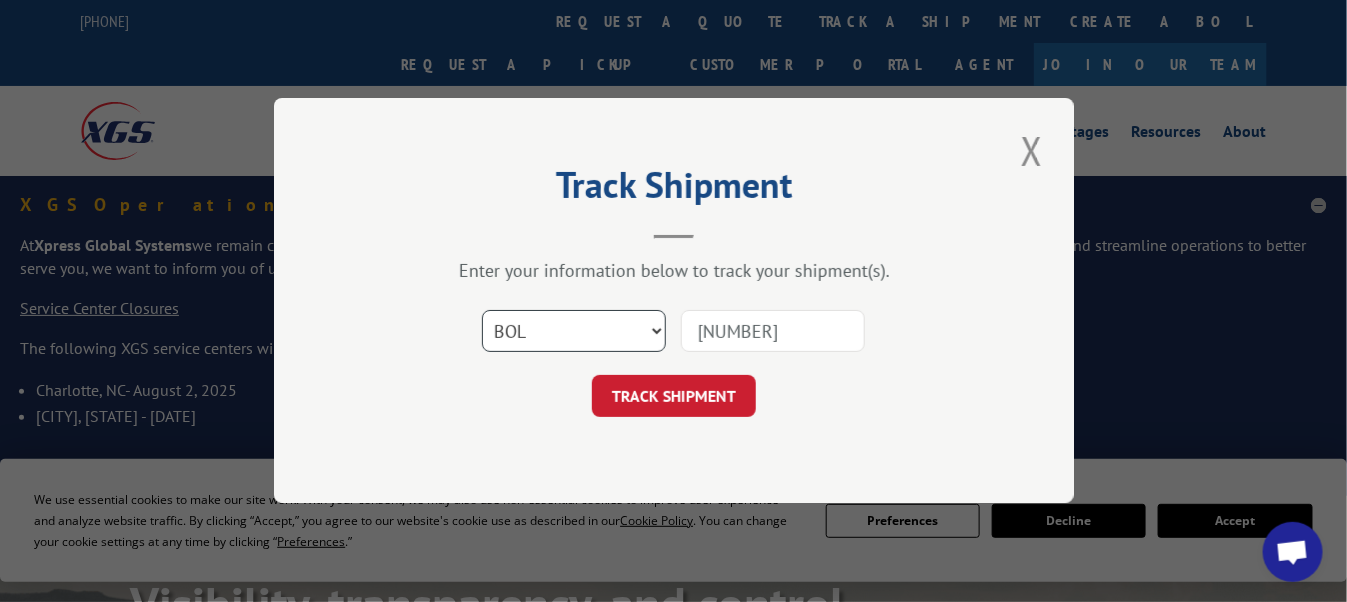 click on "Select category... Probill BOL PO" at bounding box center (574, 332) 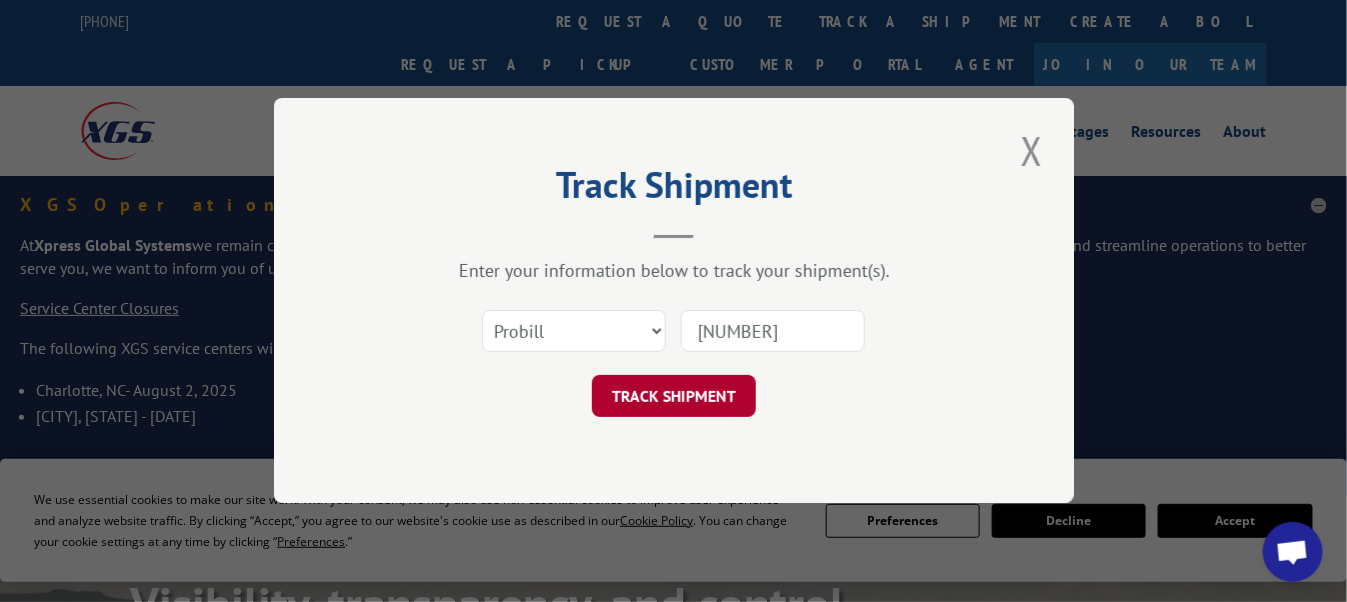 click on "TRACK SHIPMENT" at bounding box center (674, 397) 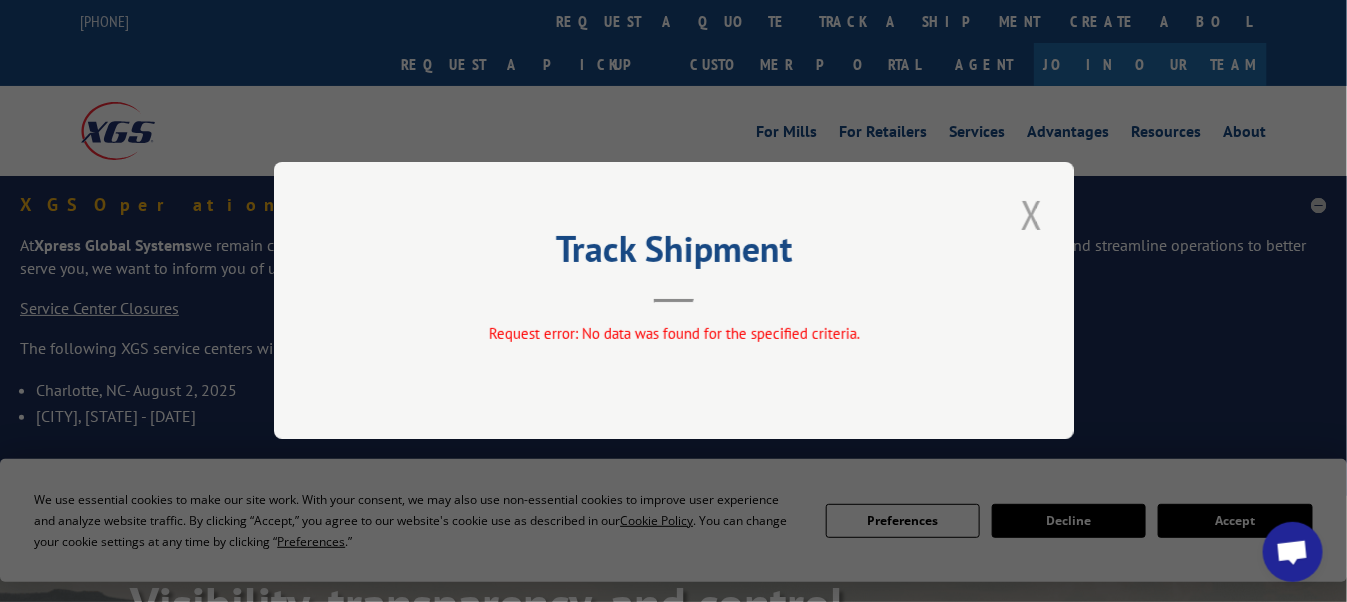 click at bounding box center (1032, 214) 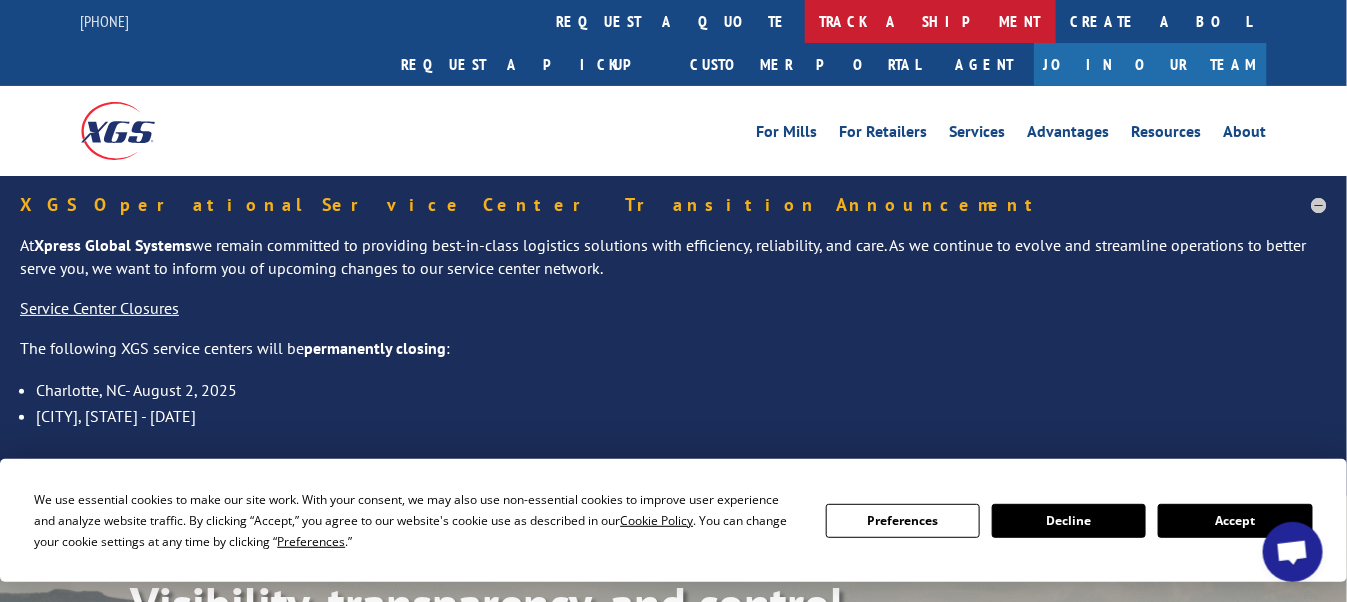 click on "track a shipment" at bounding box center (930, 21) 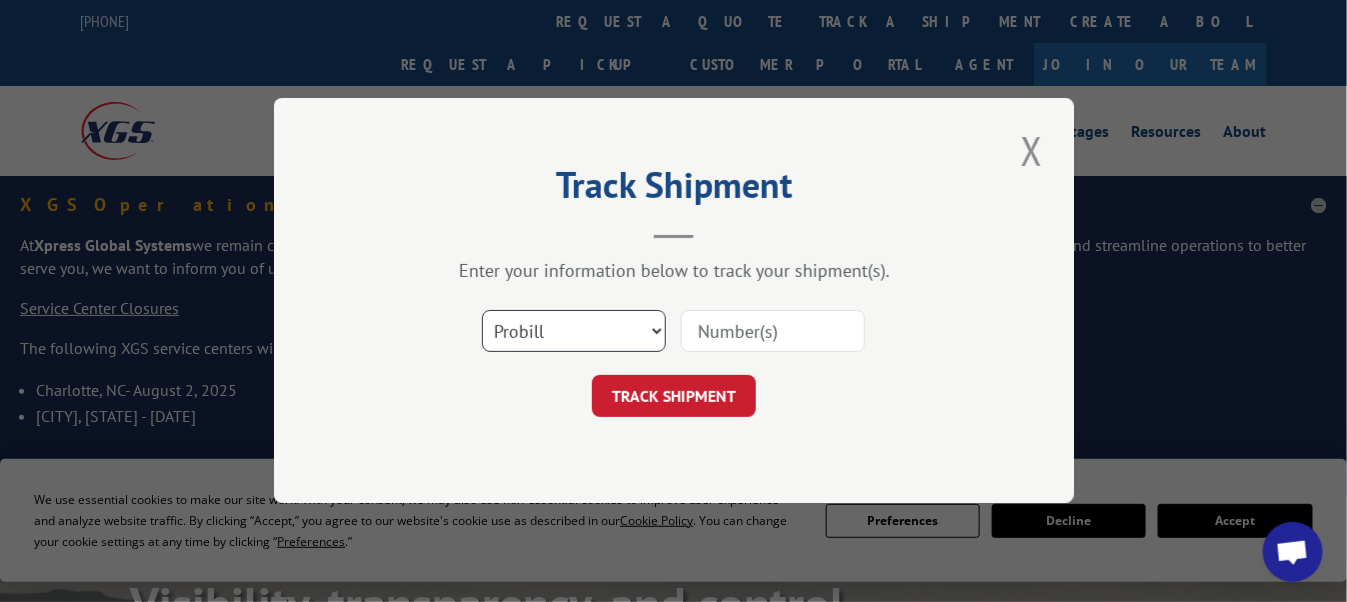 click on "Select category... Probill BOL PO" at bounding box center [574, 332] 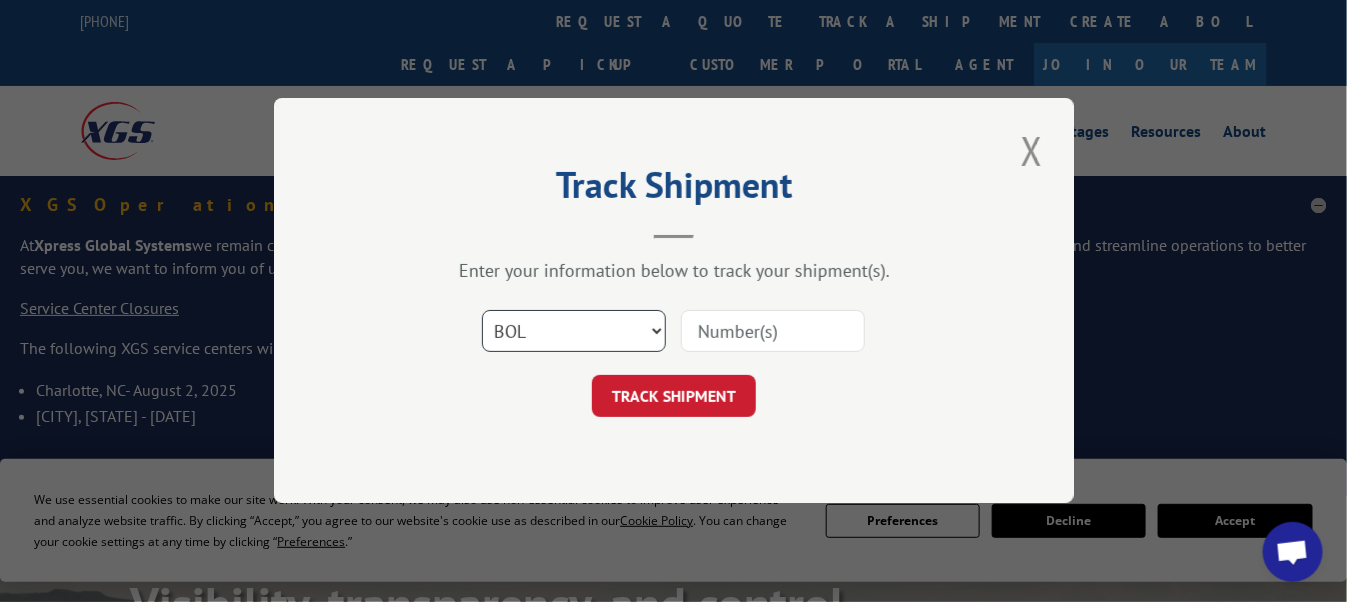 click on "Select category... Probill BOL PO" at bounding box center [574, 332] 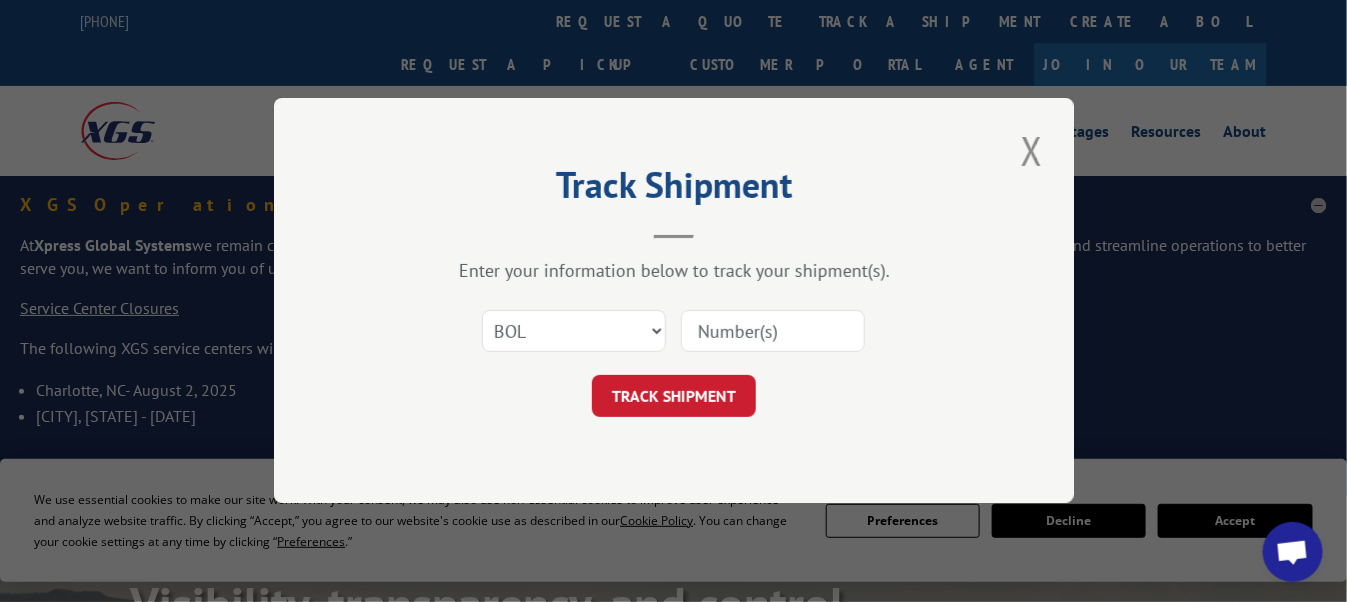 click at bounding box center [773, 332] 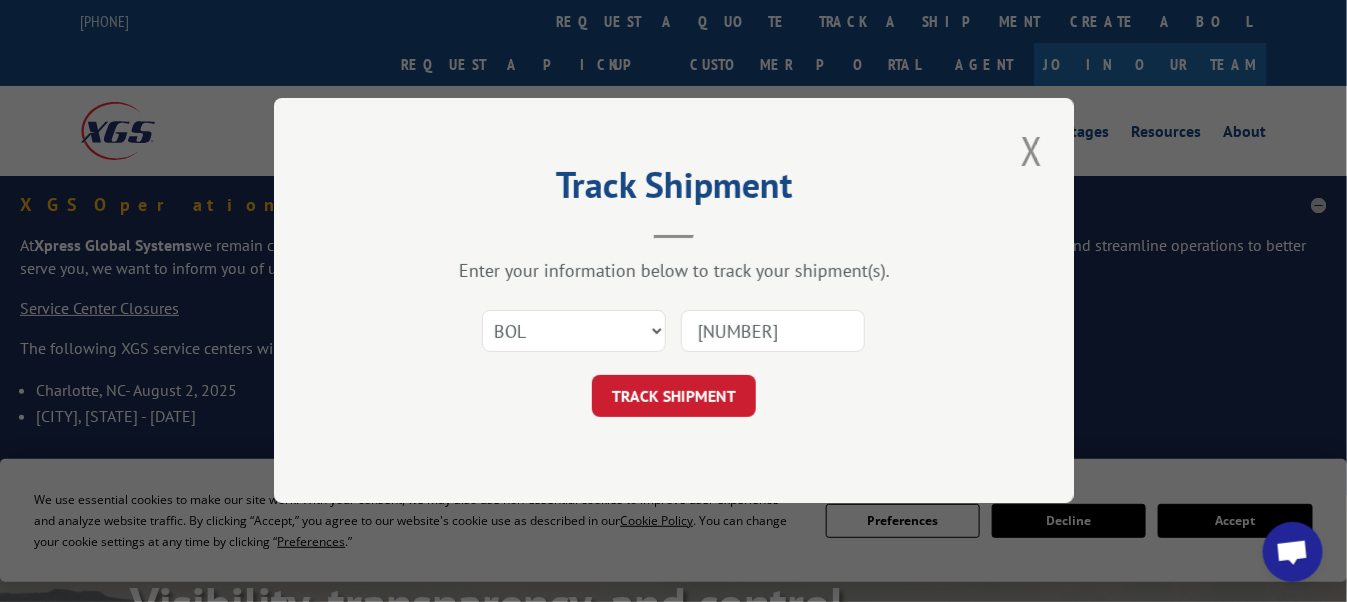 type on "[NUMBER]" 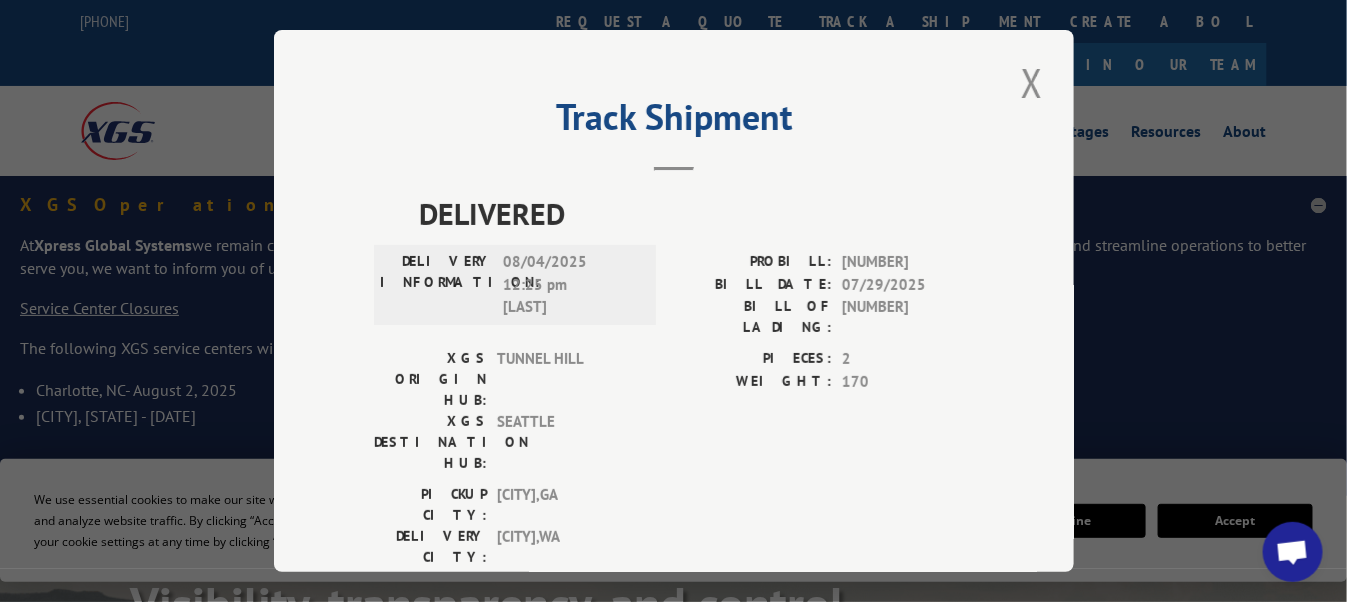 drag, startPoint x: 1027, startPoint y: 74, endPoint x: 1137, endPoint y: 72, distance: 110.01818 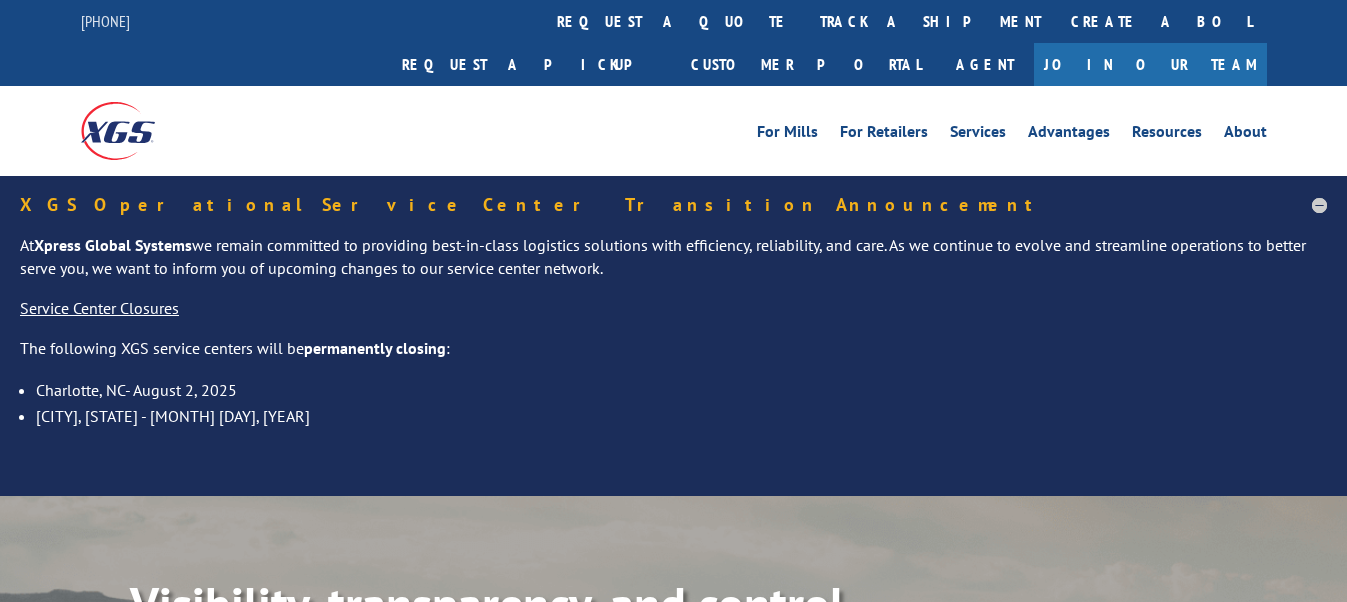 scroll, scrollTop: 0, scrollLeft: 0, axis: both 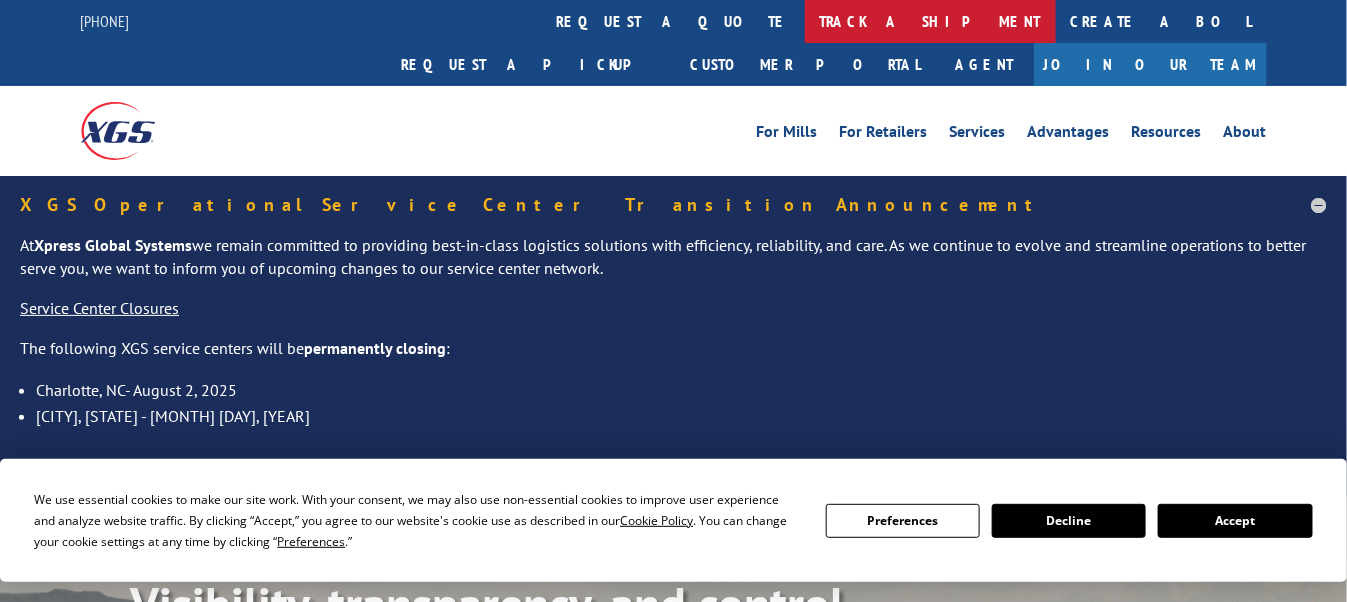 click on "track a shipment" at bounding box center [930, 21] 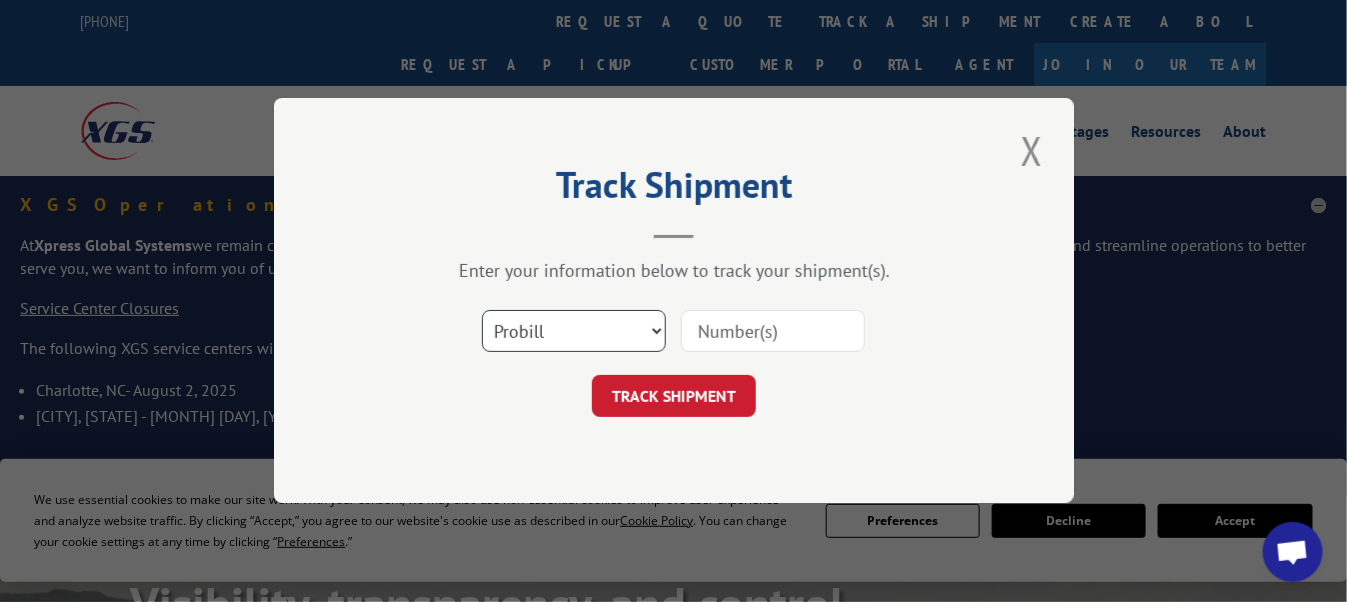 click on "Select category... Probill BOL PO" at bounding box center (574, 332) 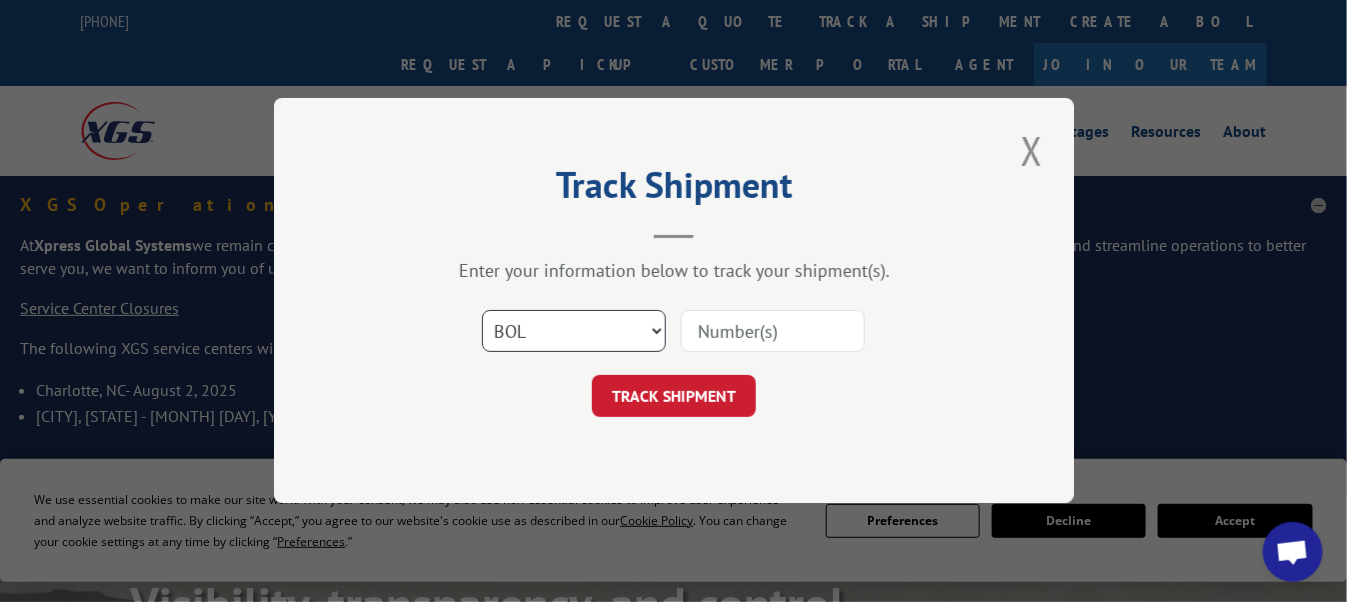 click on "Select category... Probill BOL PO" at bounding box center (574, 332) 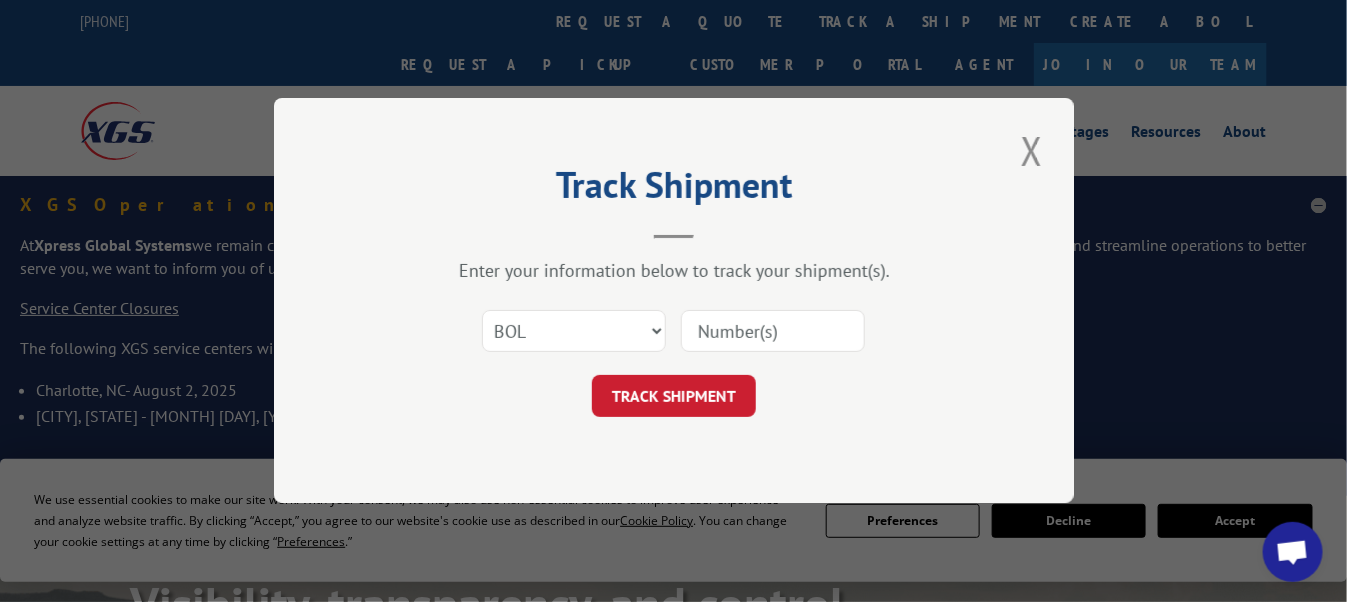 click at bounding box center [773, 332] 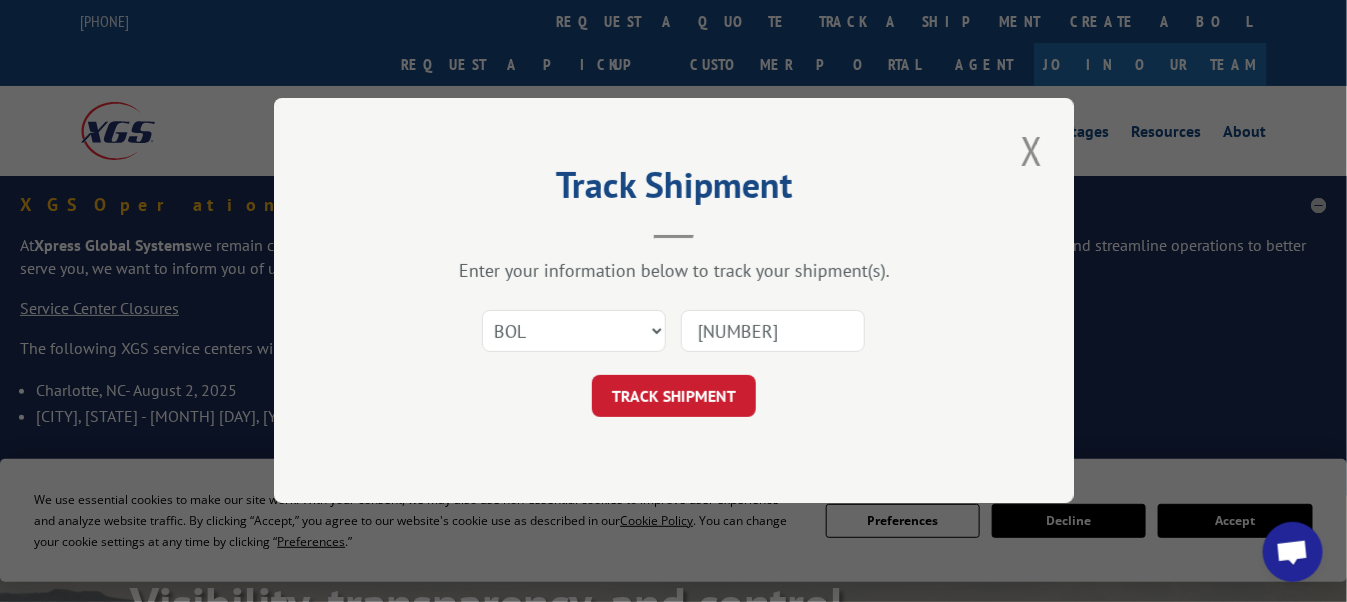 type on "853357" 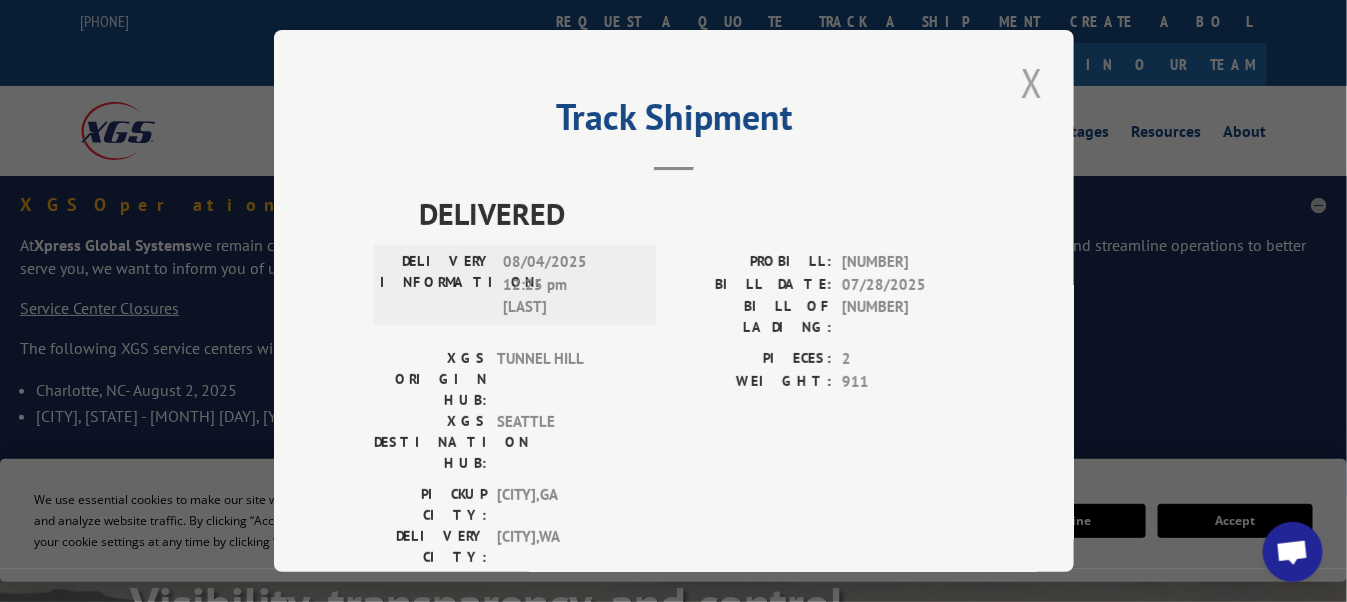click at bounding box center [1032, 82] 